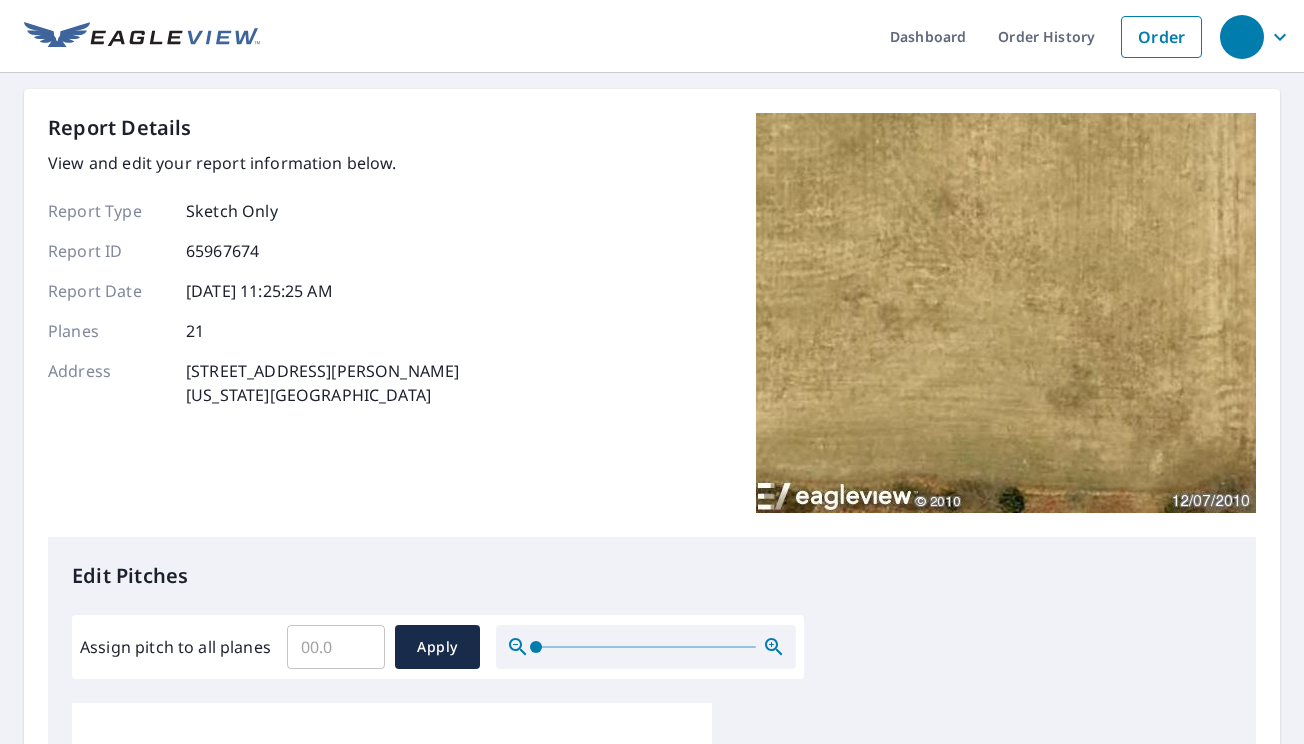 scroll, scrollTop: 0, scrollLeft: 0, axis: both 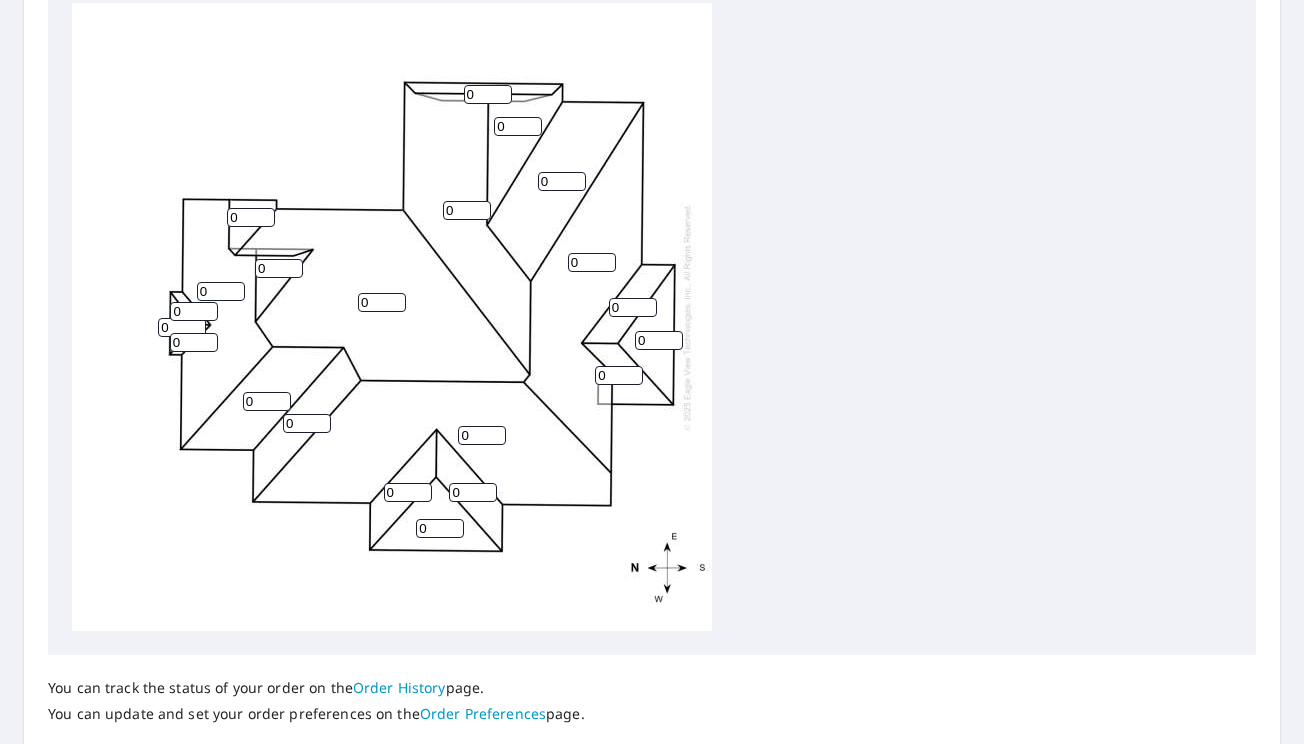 click on "0" at bounding box center (382, 302) 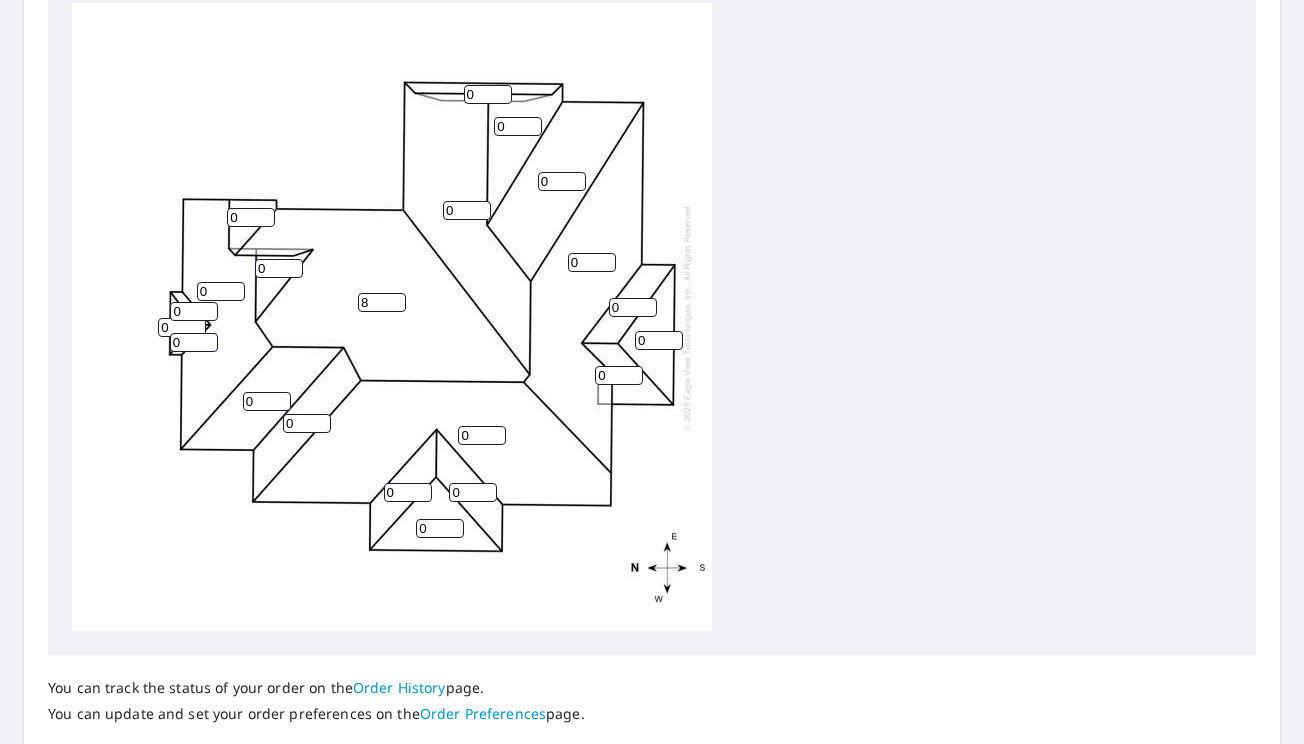 type on "8" 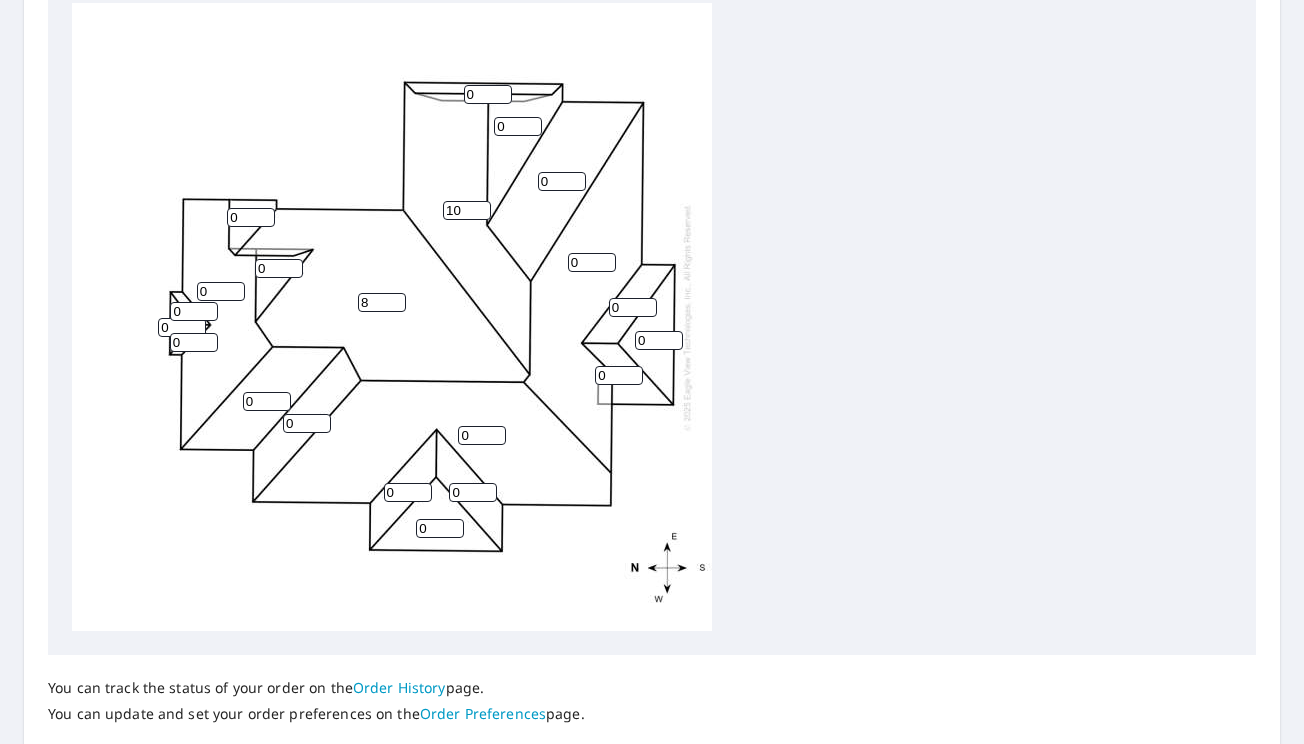 type on "10" 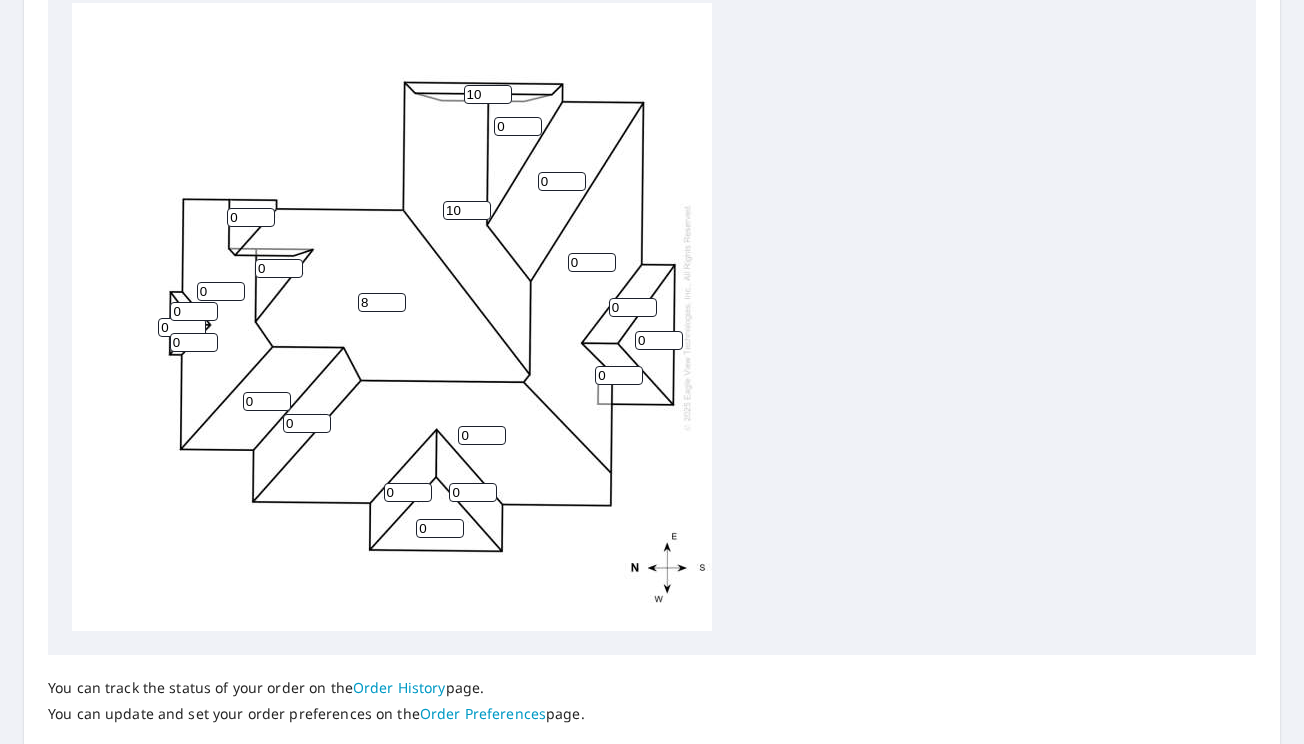 type on "10" 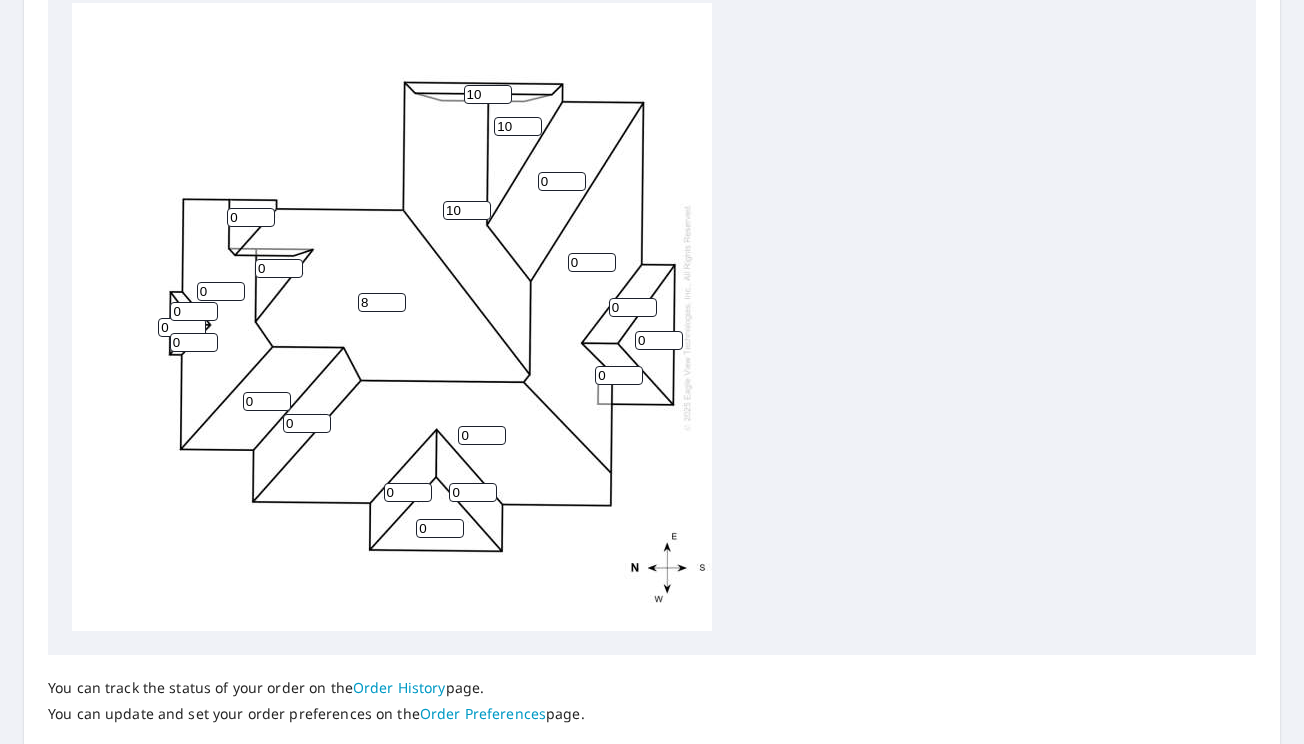 type on "10" 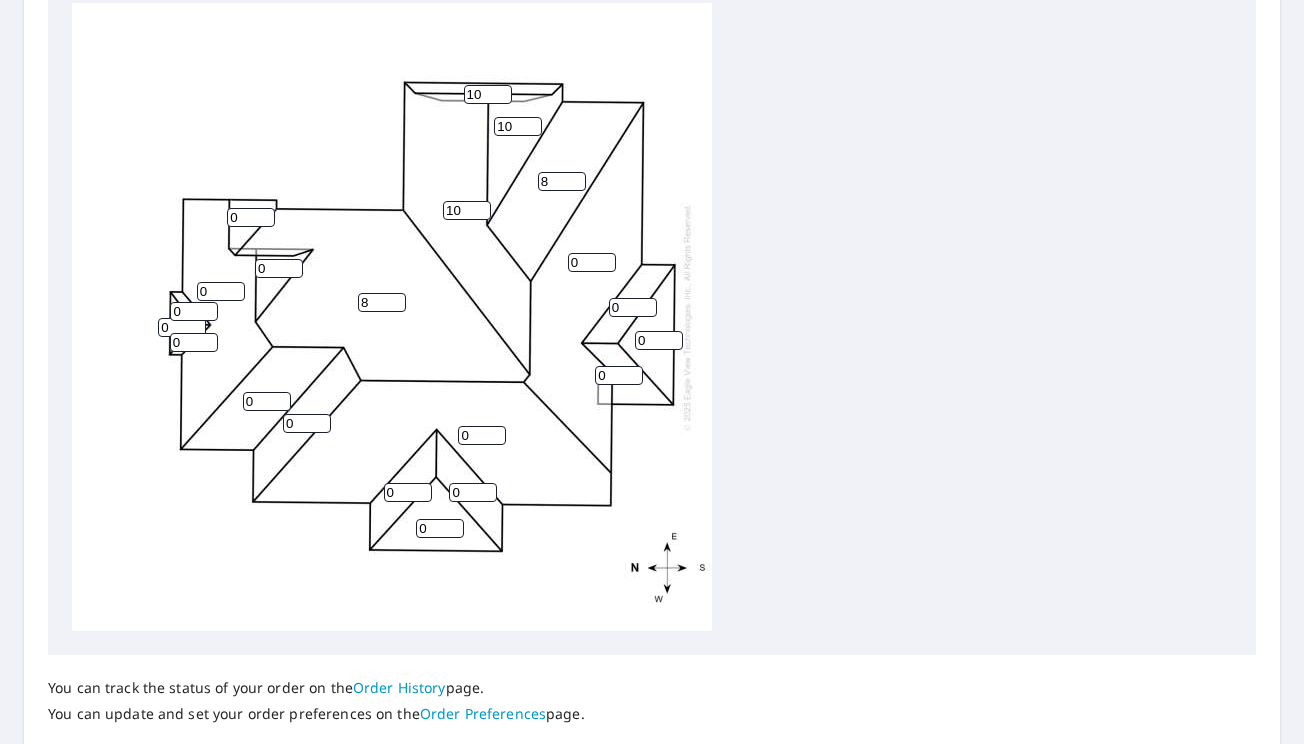 type on "8" 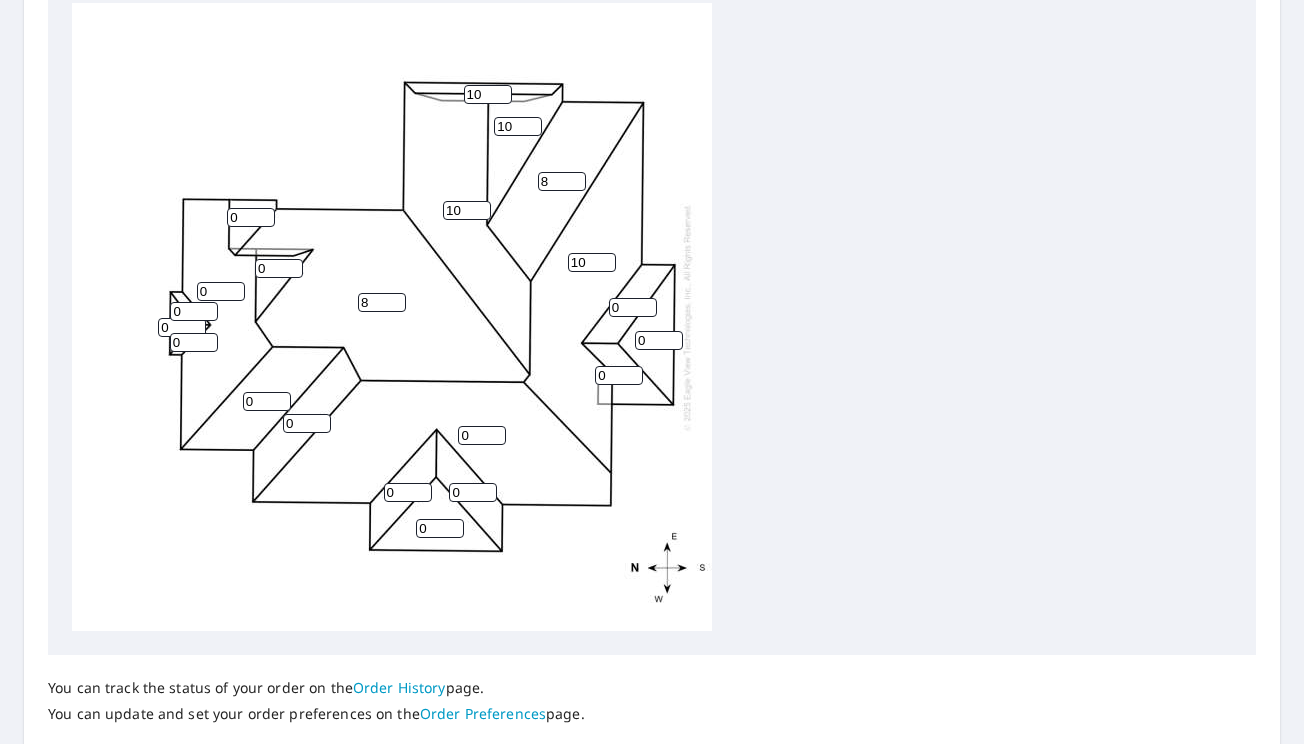 type on "10" 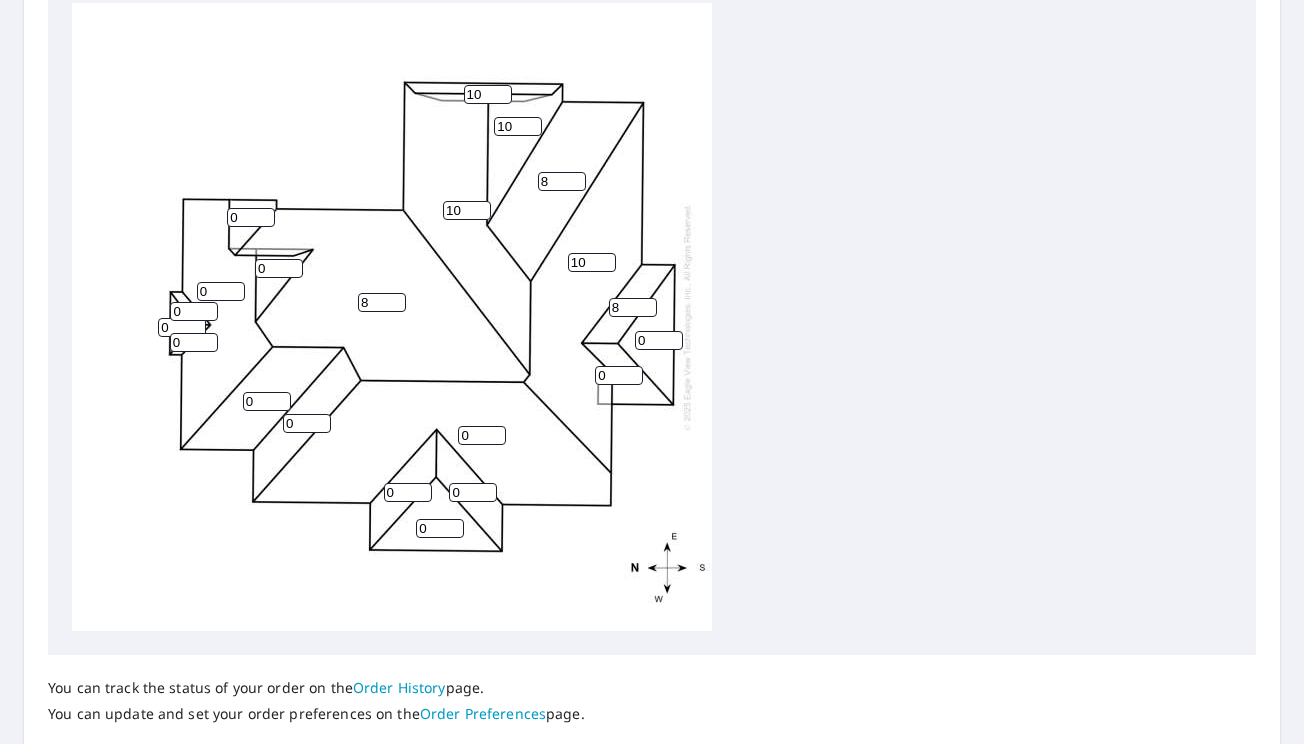 type on "8" 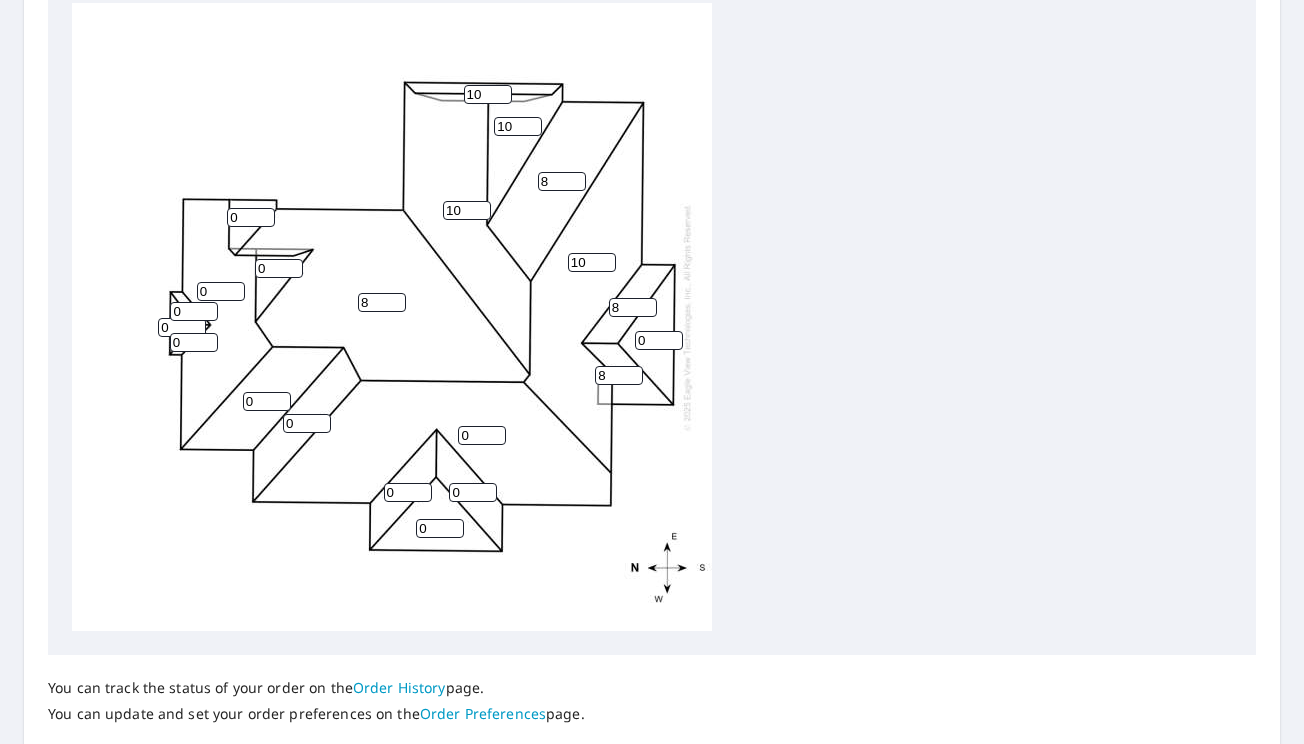 type on "8" 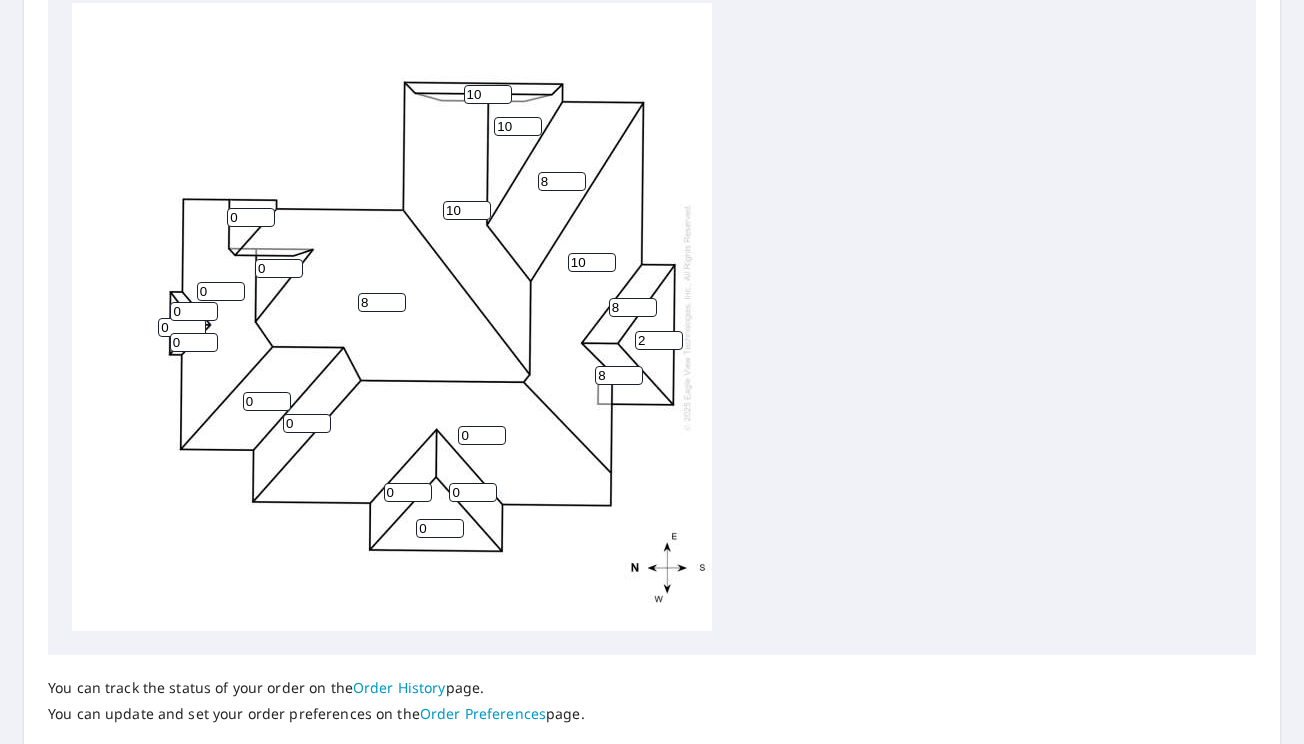 drag, startPoint x: 668, startPoint y: 345, endPoint x: 570, endPoint y: 337, distance: 98.32599 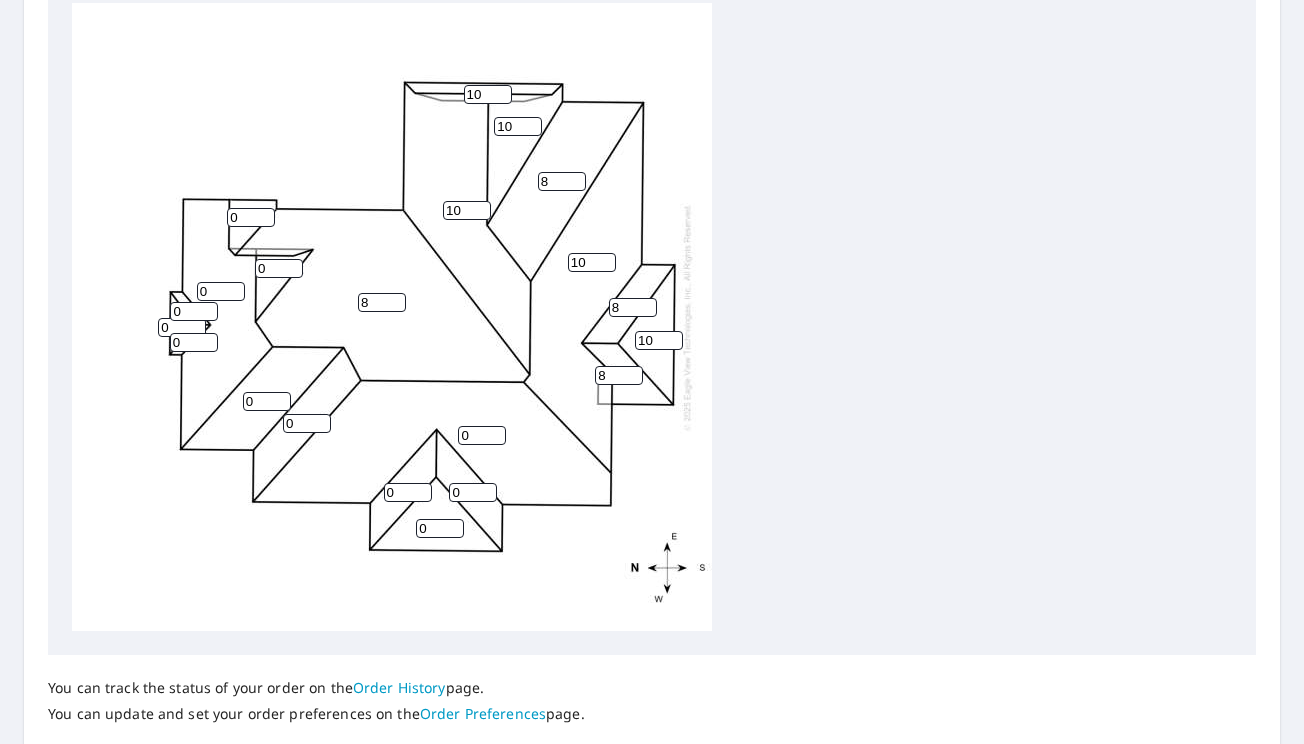 type on "10" 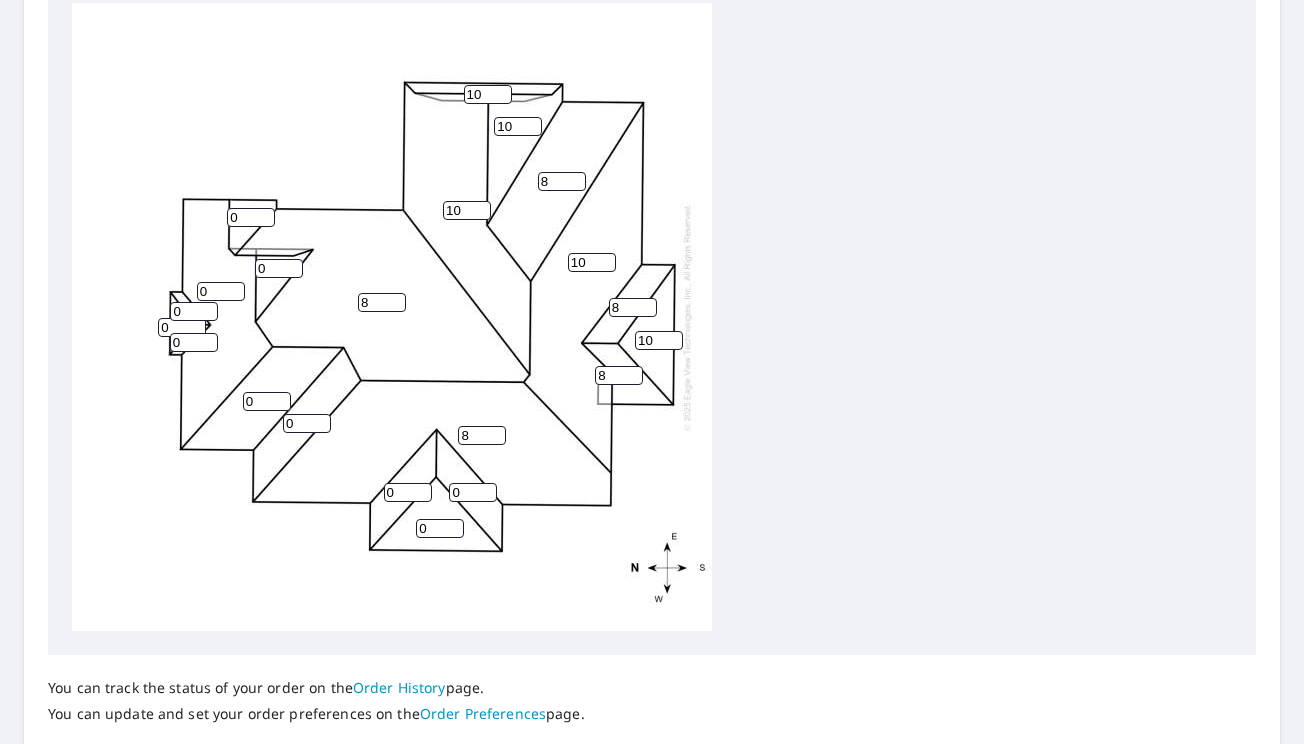 type on "8" 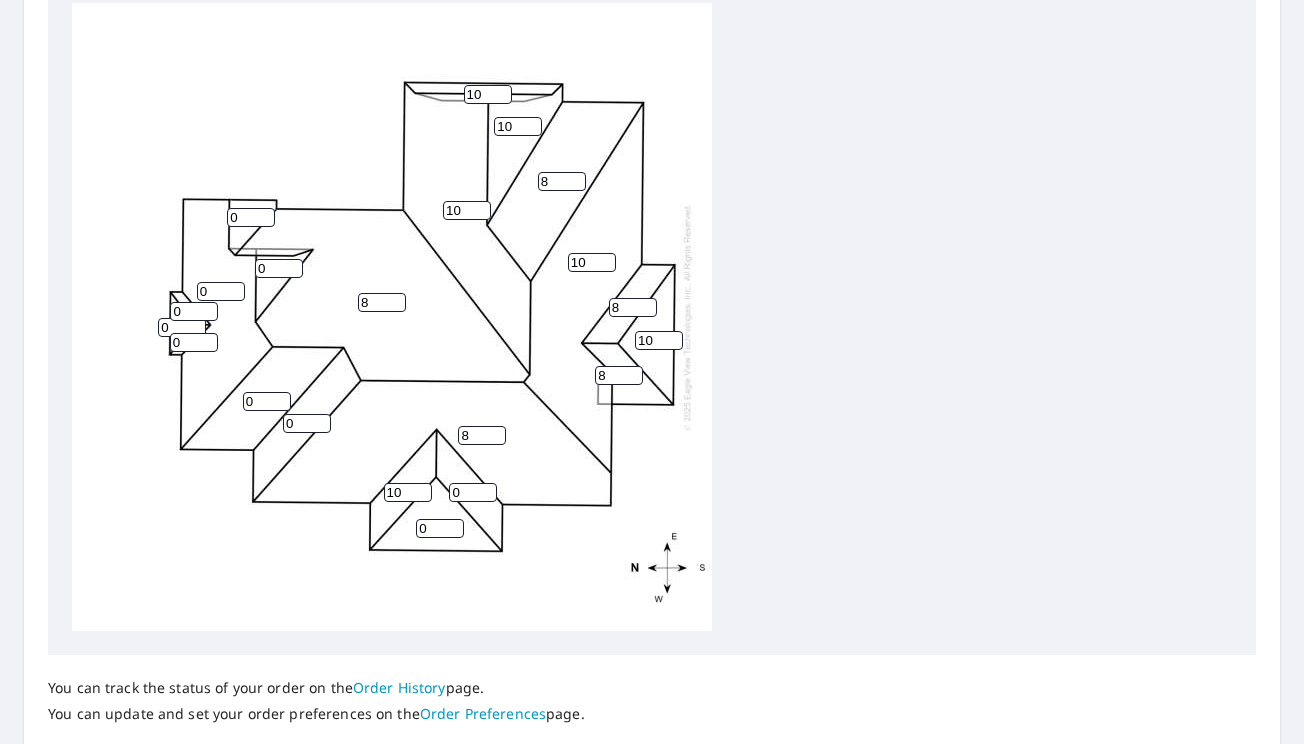 type on "10" 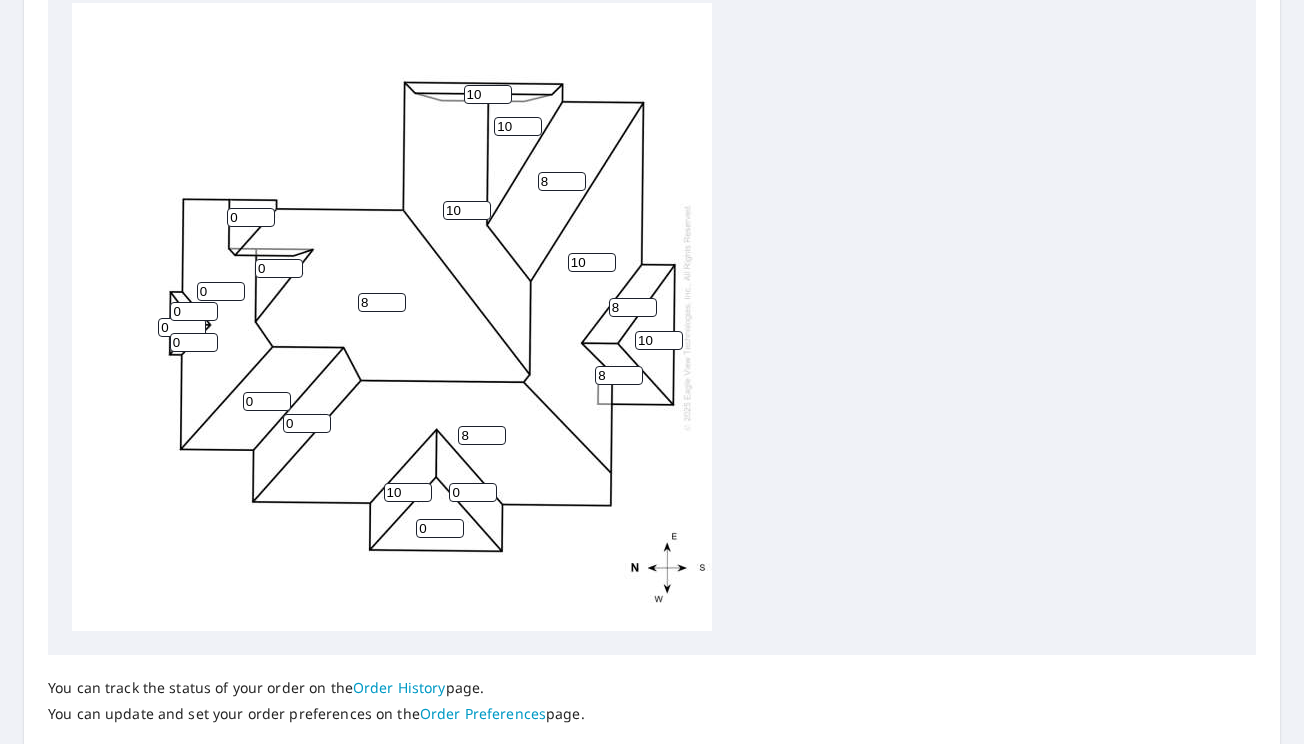 drag, startPoint x: 460, startPoint y: 490, endPoint x: 411, endPoint y: 487, distance: 49.09175 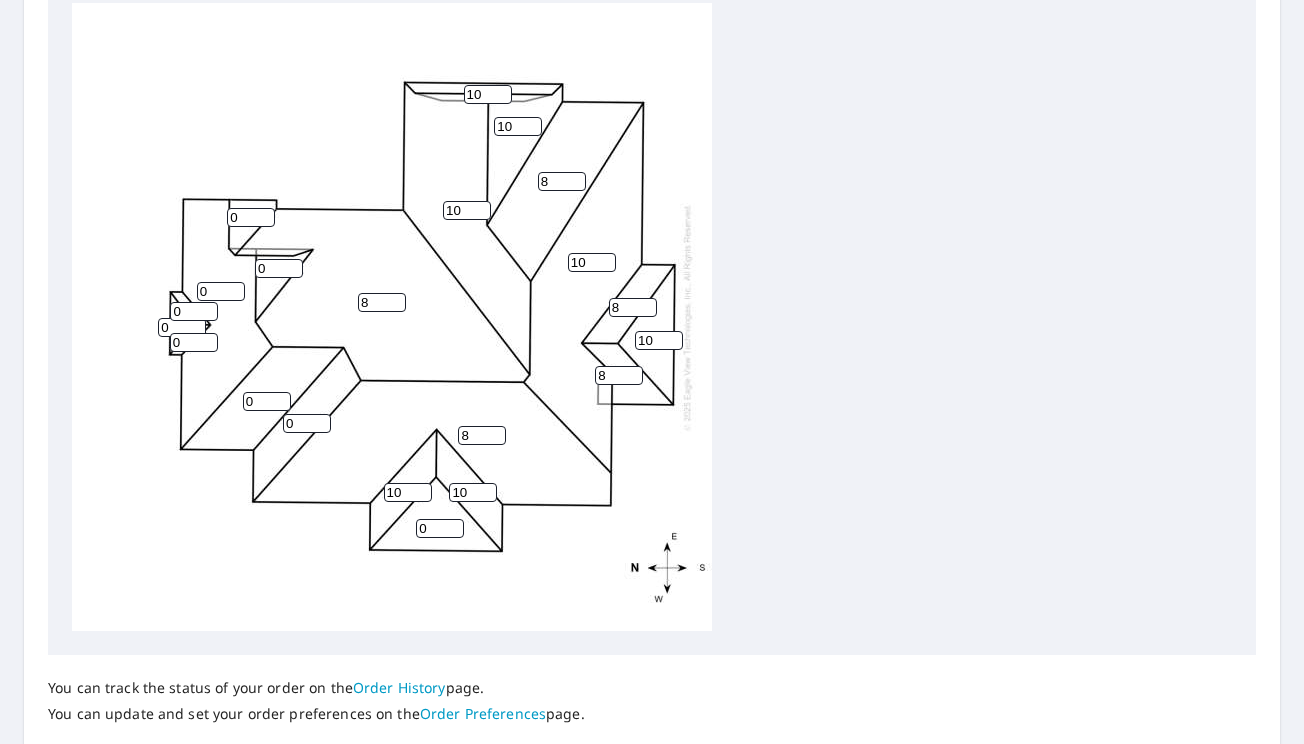 type on "10" 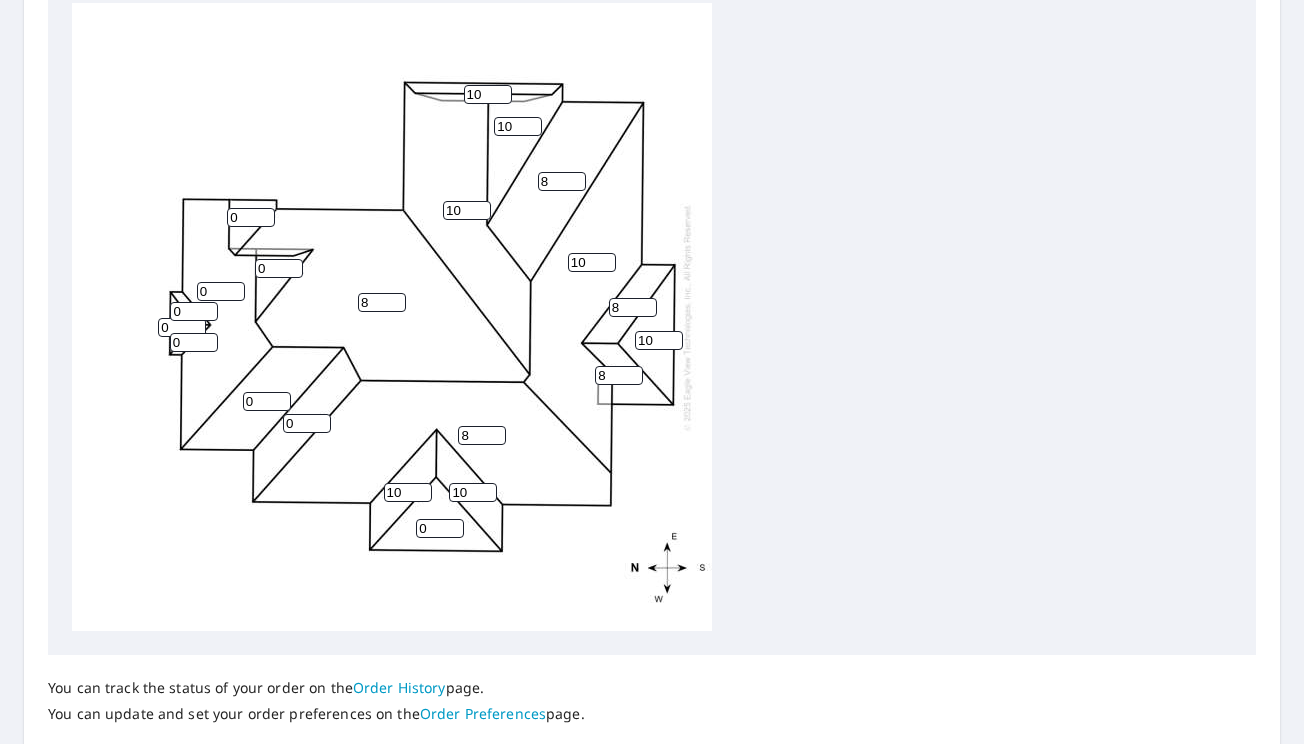 drag, startPoint x: 435, startPoint y: 528, endPoint x: 379, endPoint y: 531, distance: 56.0803 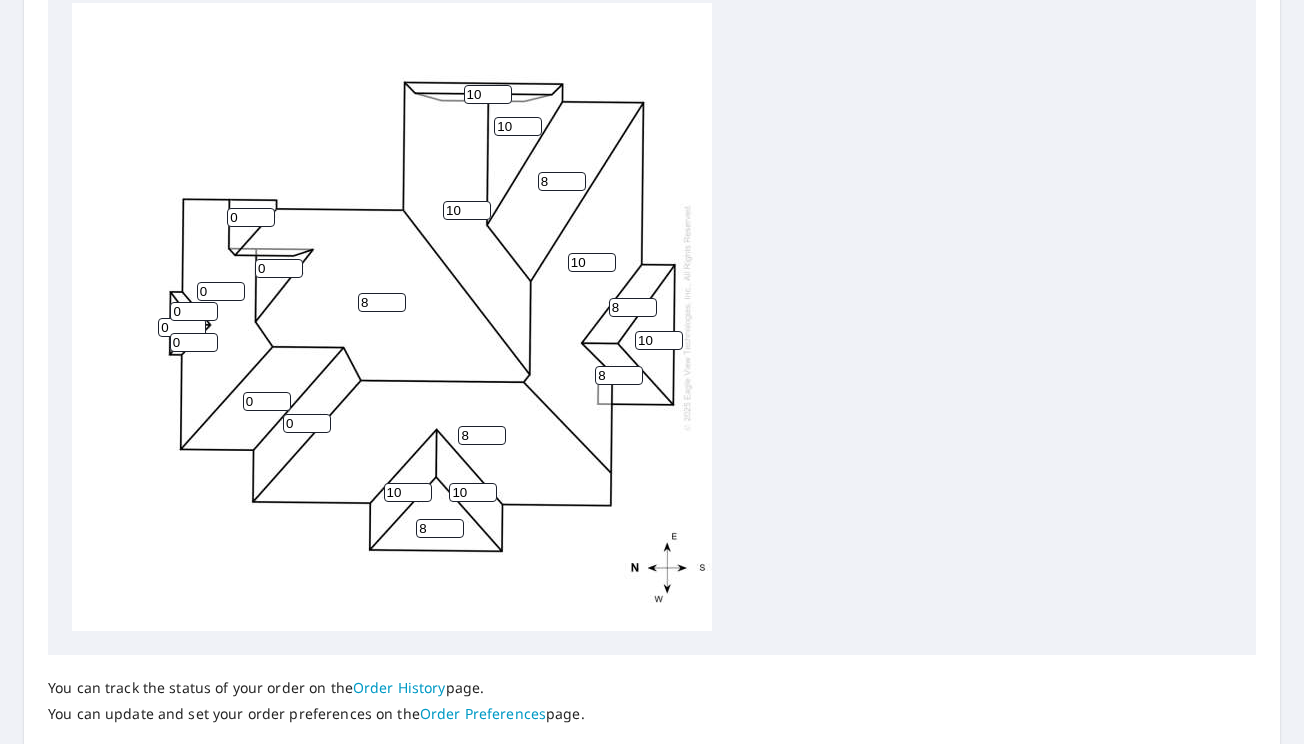 type on "8" 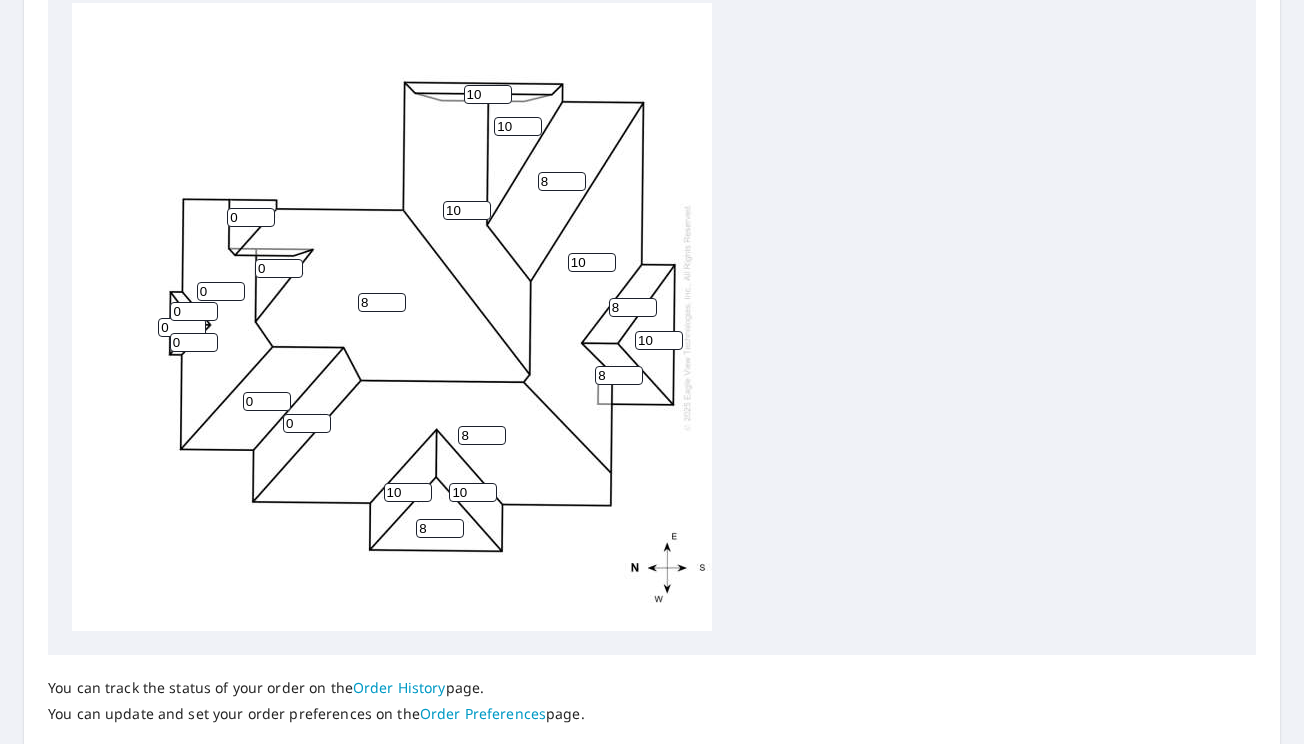 click on "0" at bounding box center [307, 423] 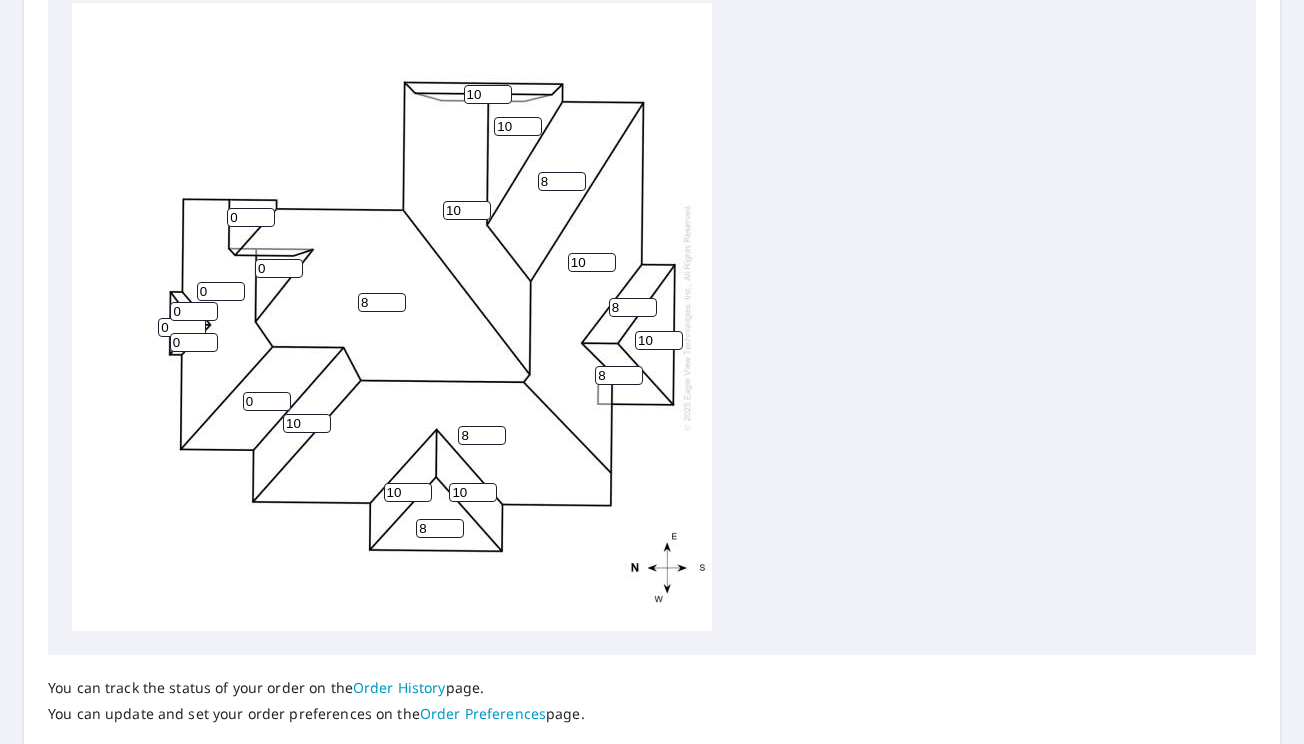 type on "10" 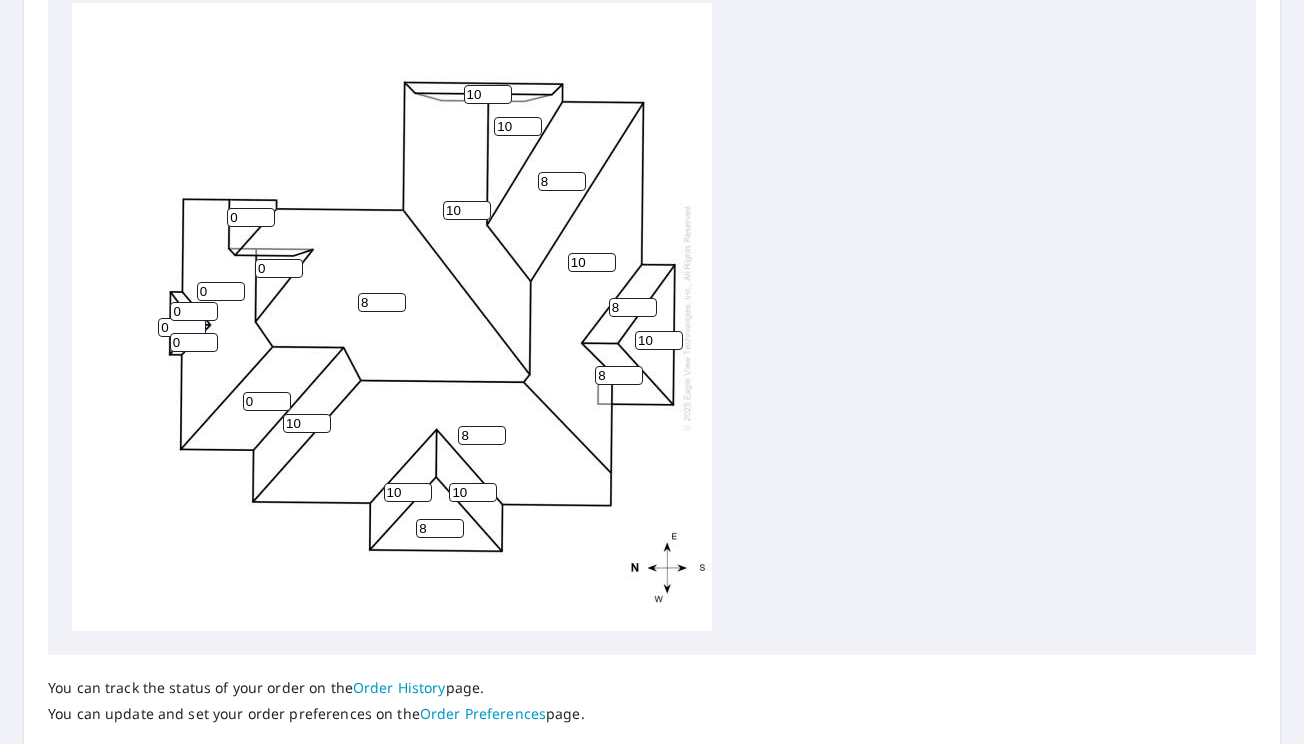drag, startPoint x: 263, startPoint y: 400, endPoint x: 209, endPoint y: 400, distance: 54 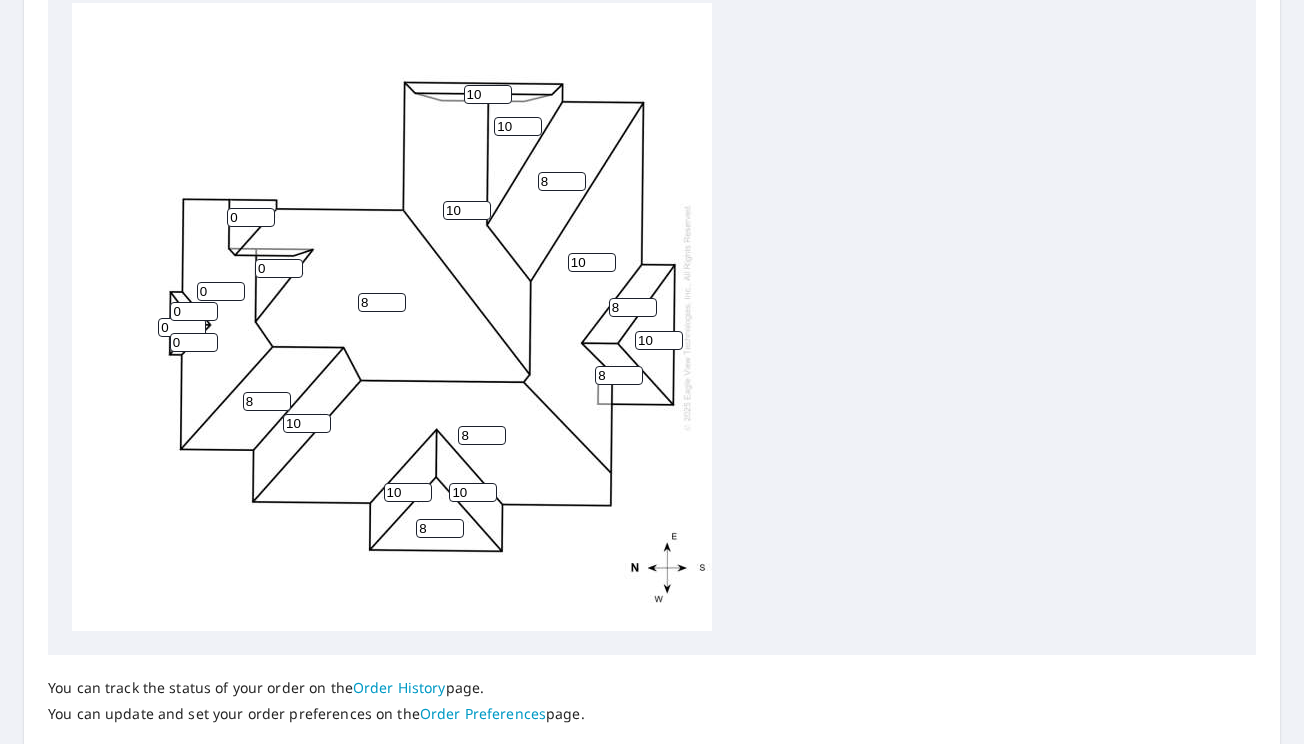 type on "8" 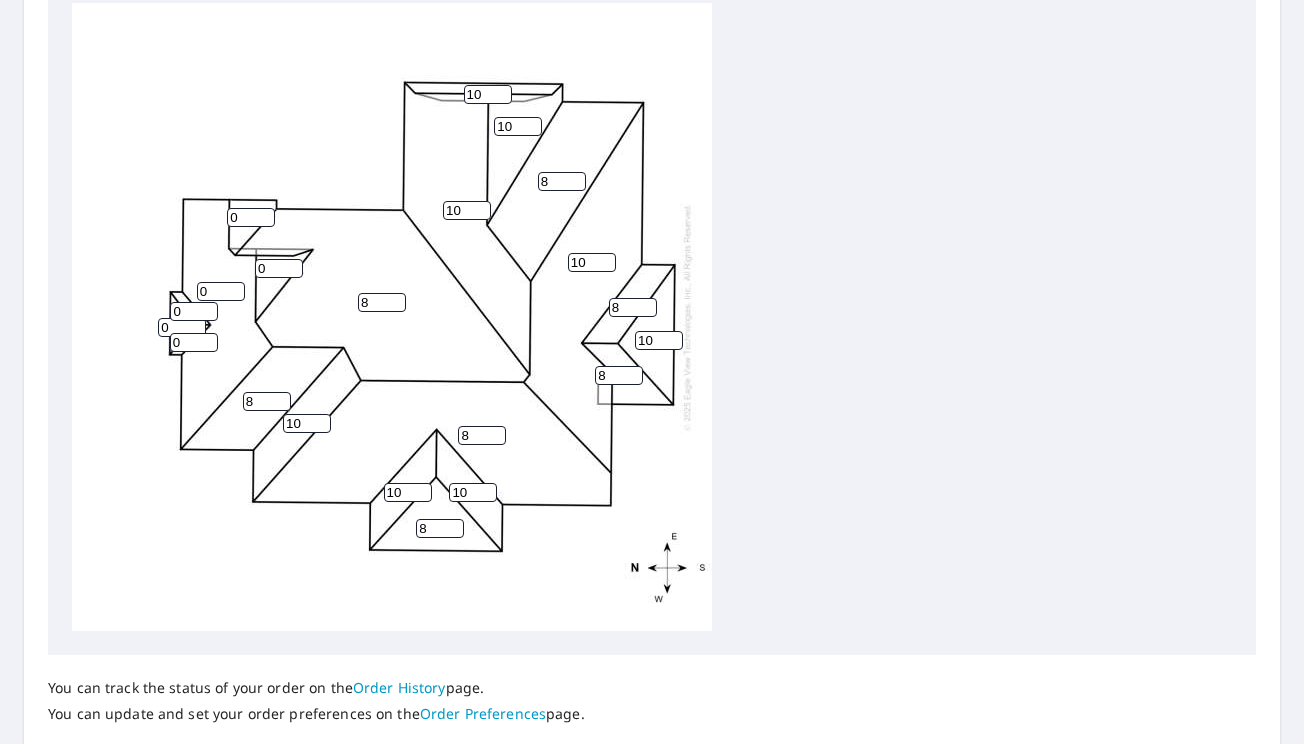 drag, startPoint x: 181, startPoint y: 345, endPoint x: 140, endPoint y: 342, distance: 41.109608 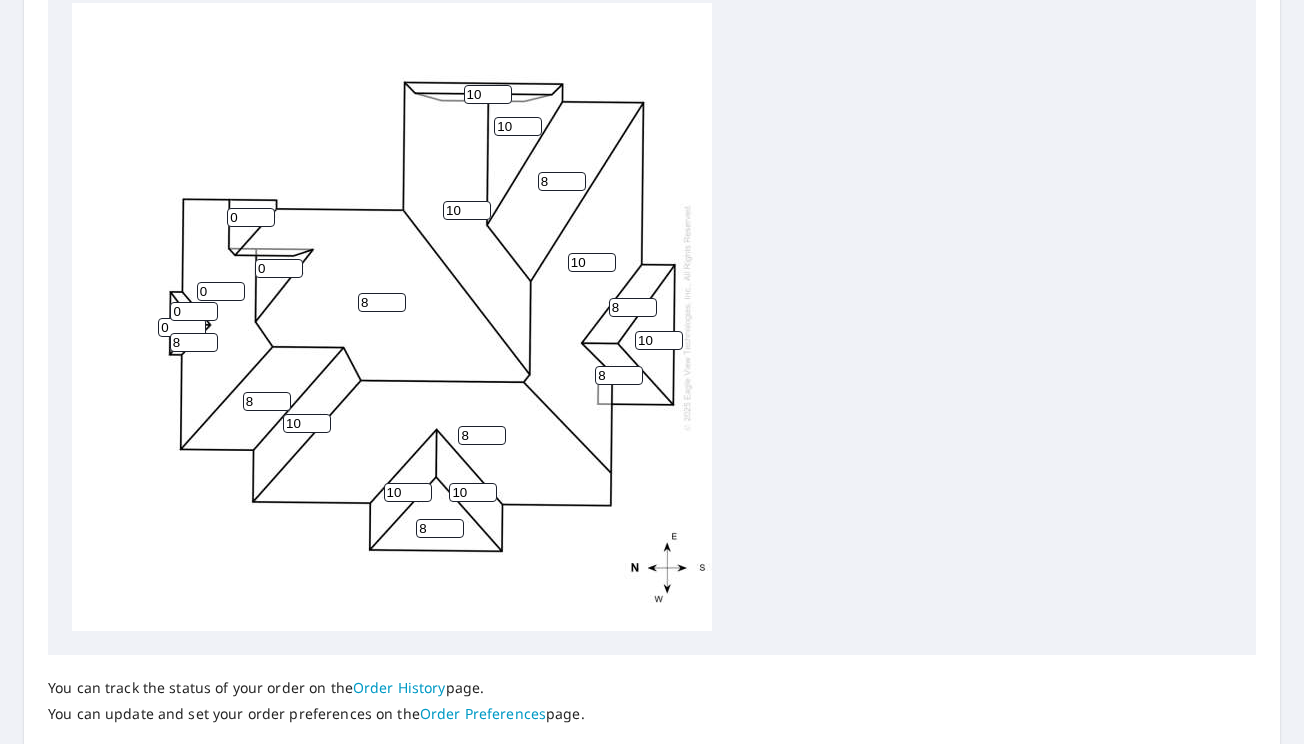 type on "8" 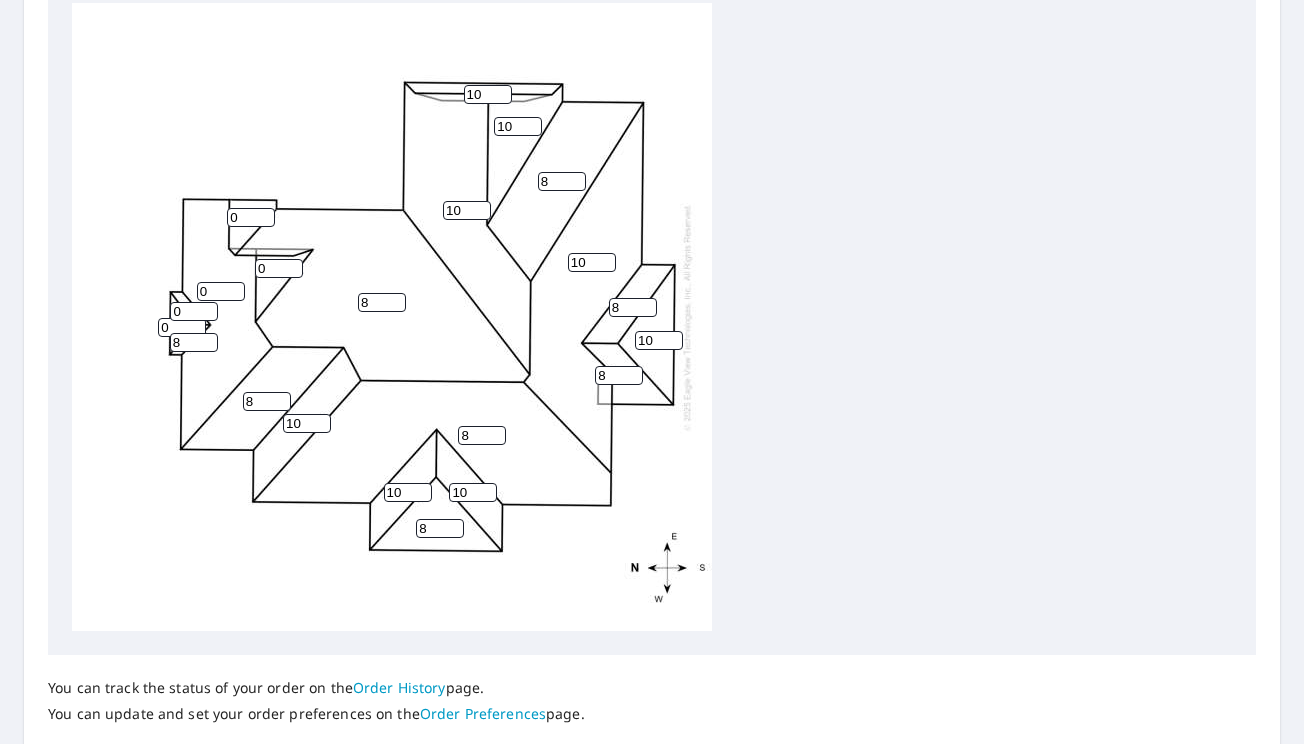 drag, startPoint x: 186, startPoint y: 308, endPoint x: 120, endPoint y: 308, distance: 66 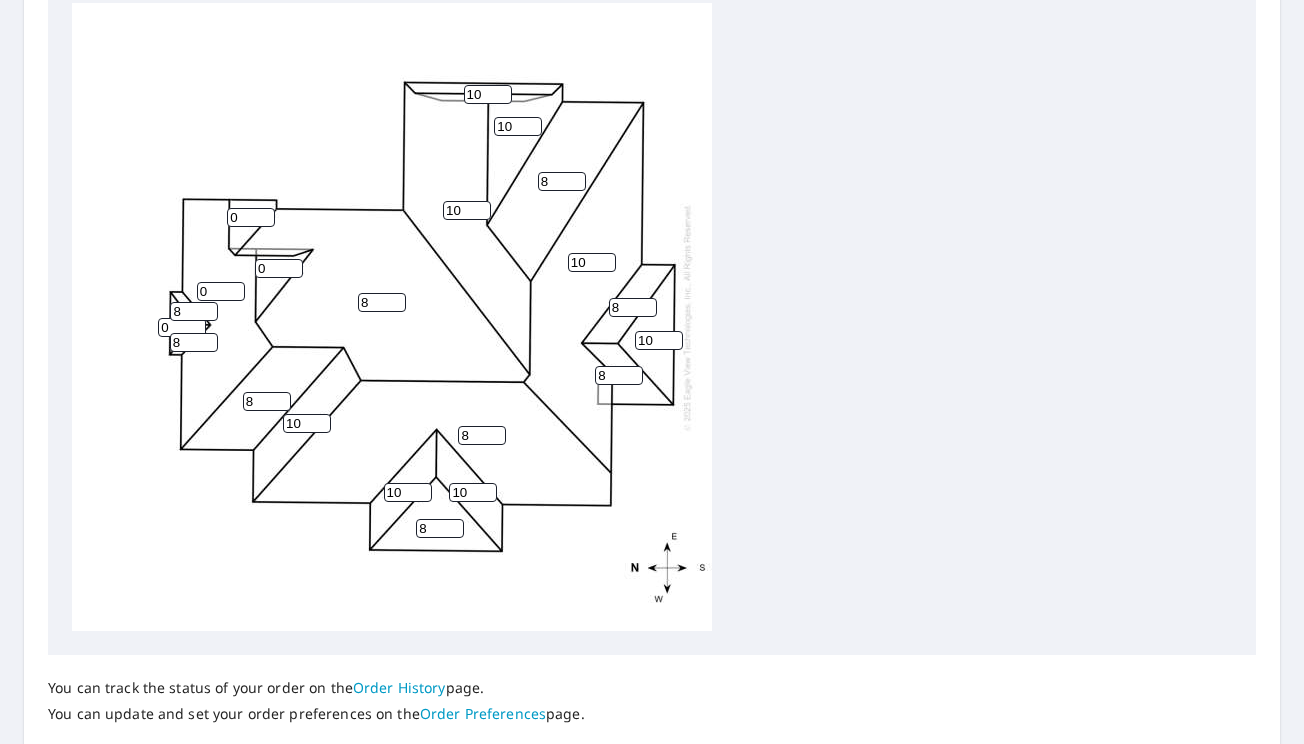 type on "8" 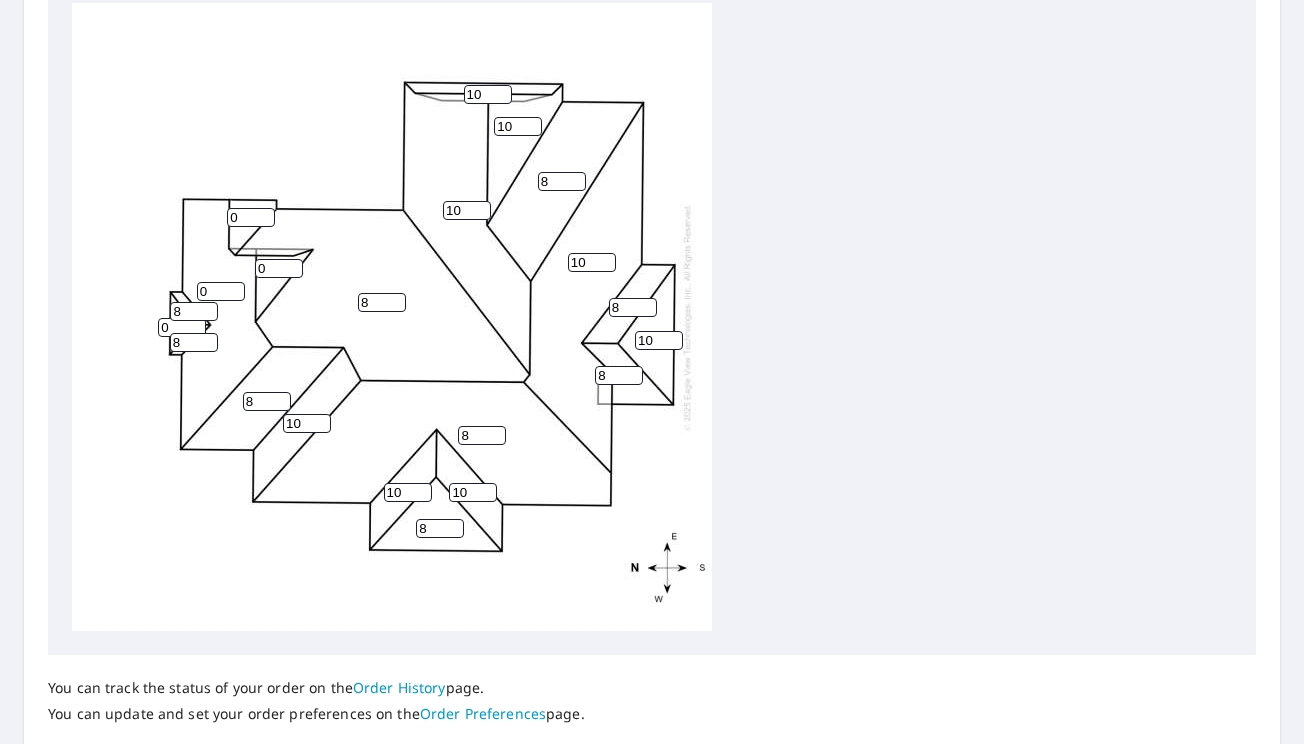 drag, startPoint x: 168, startPoint y: 326, endPoint x: 137, endPoint y: 325, distance: 31.016125 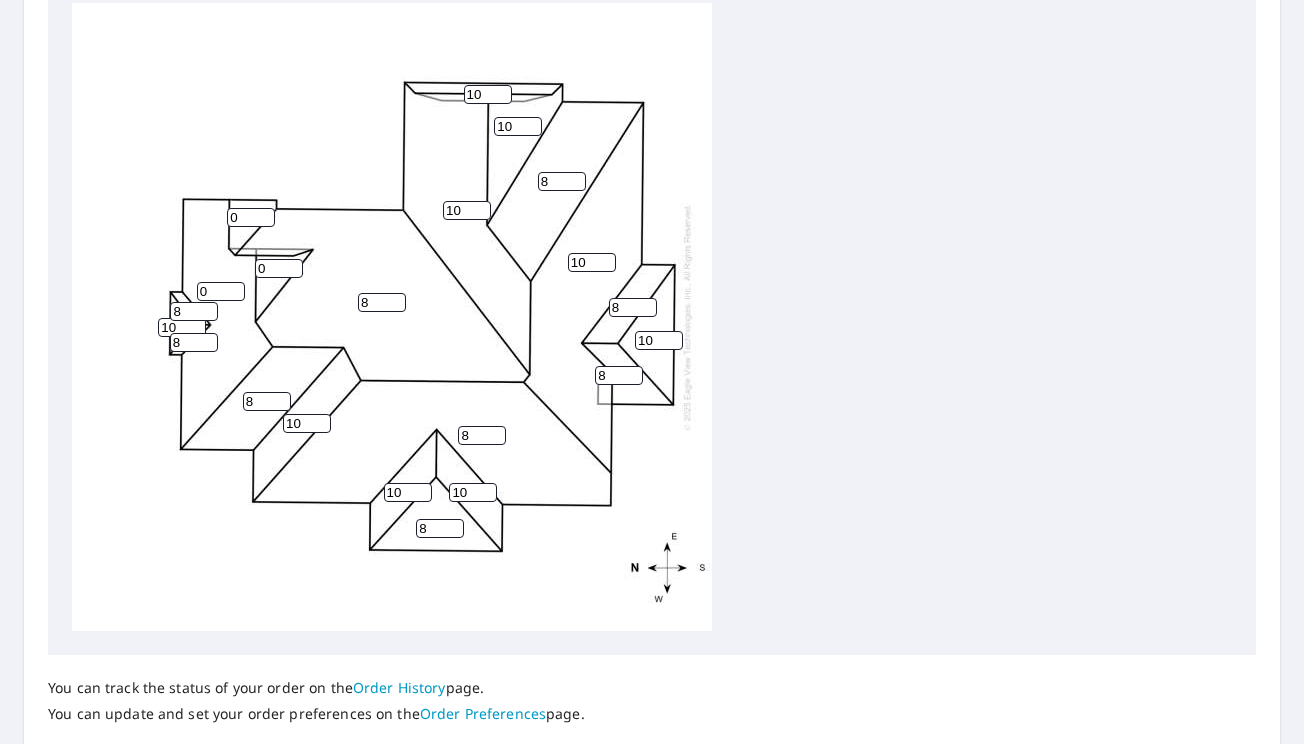 type on "10" 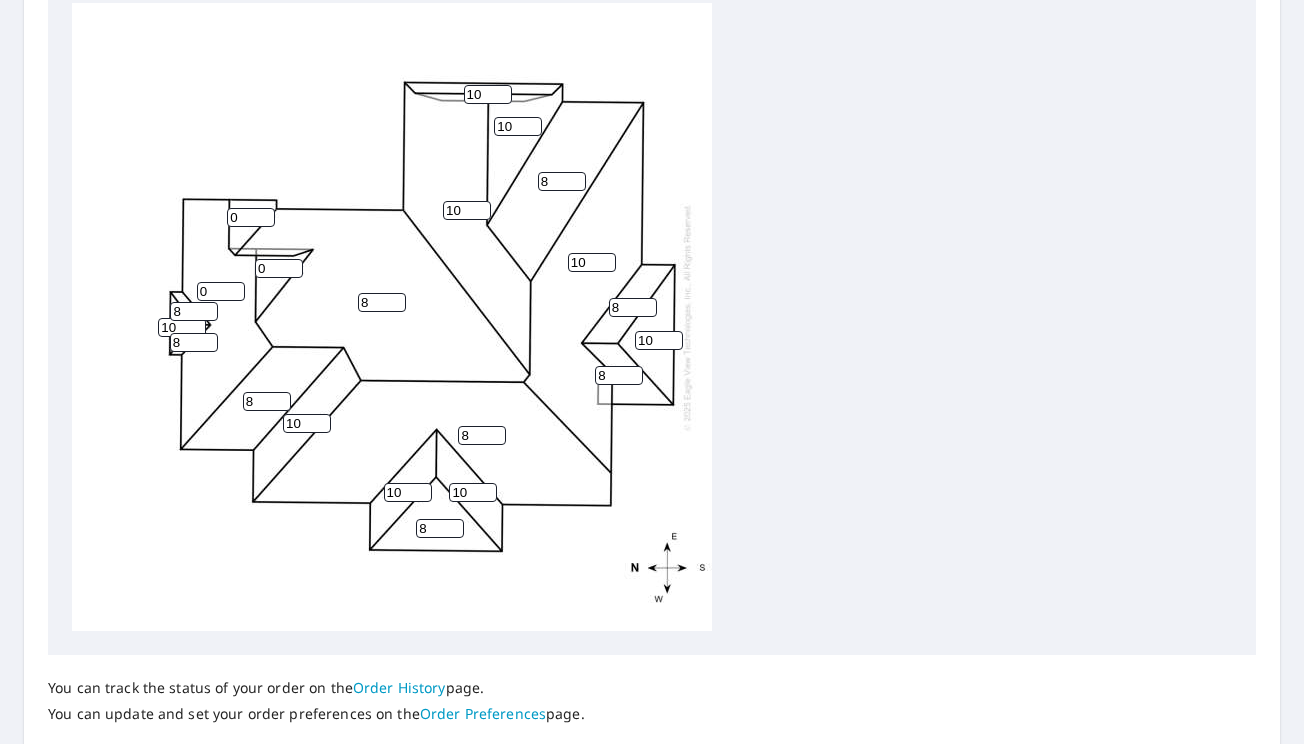 drag, startPoint x: 213, startPoint y: 299, endPoint x: 142, endPoint y: 291, distance: 71.44928 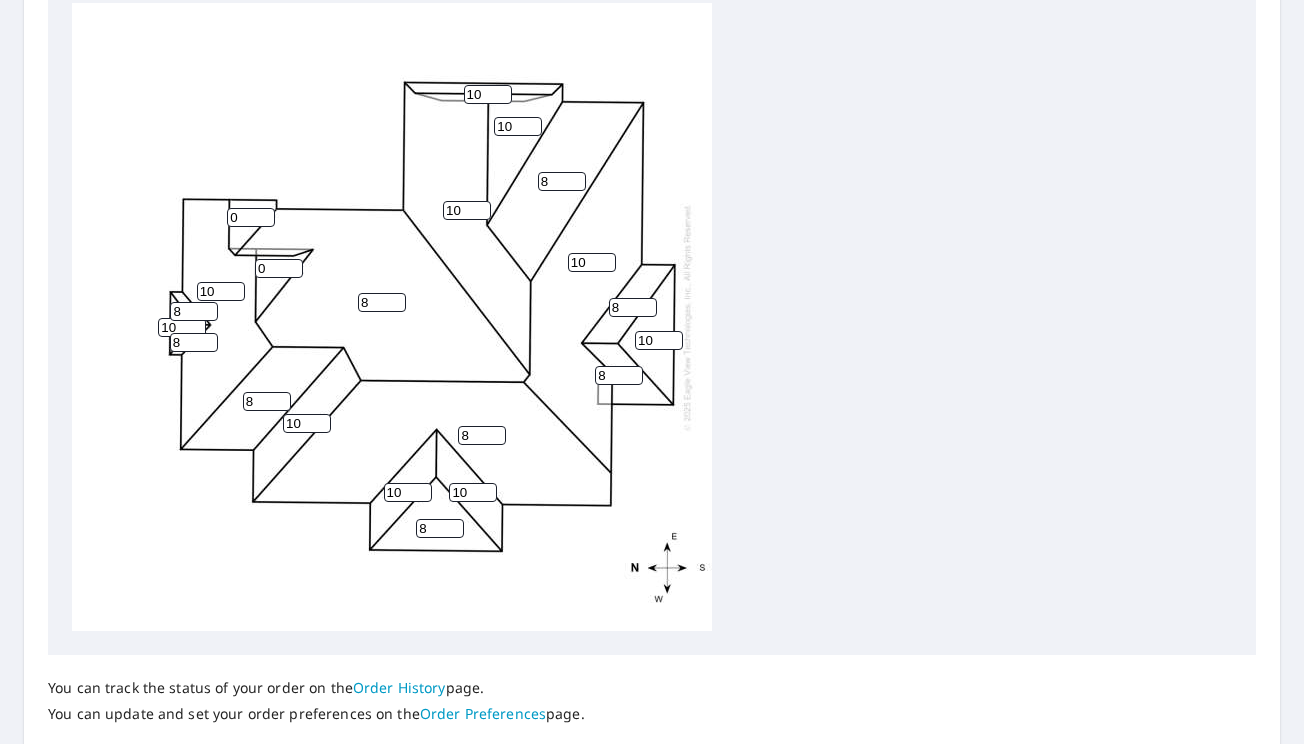 type on "10" 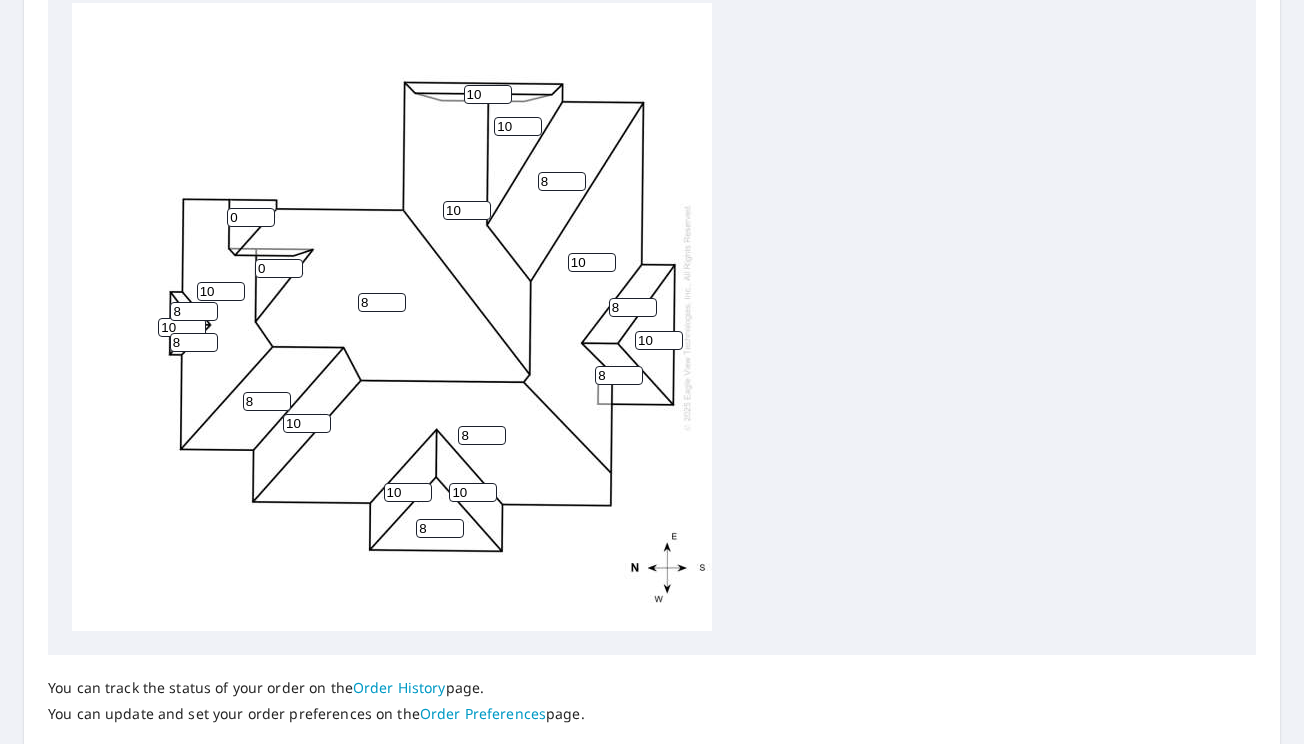 drag, startPoint x: 262, startPoint y: 268, endPoint x: 208, endPoint y: 268, distance: 54 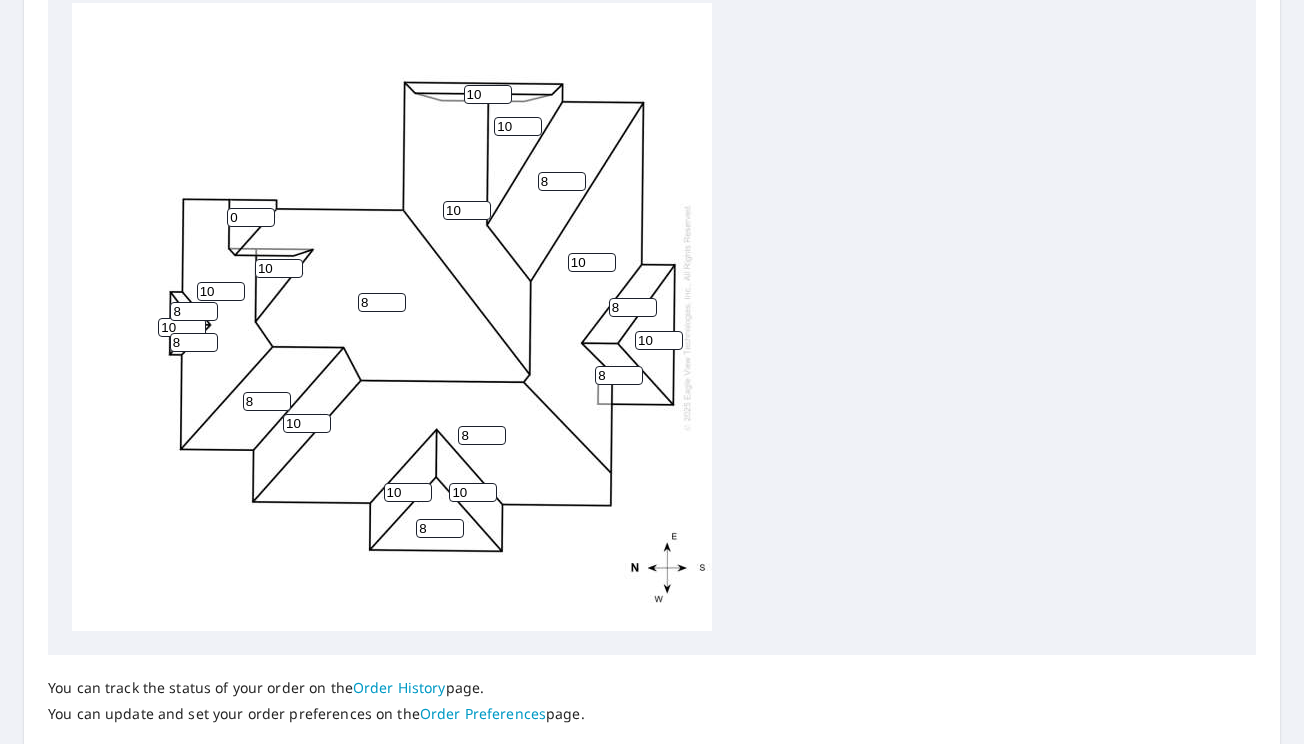 type on "10" 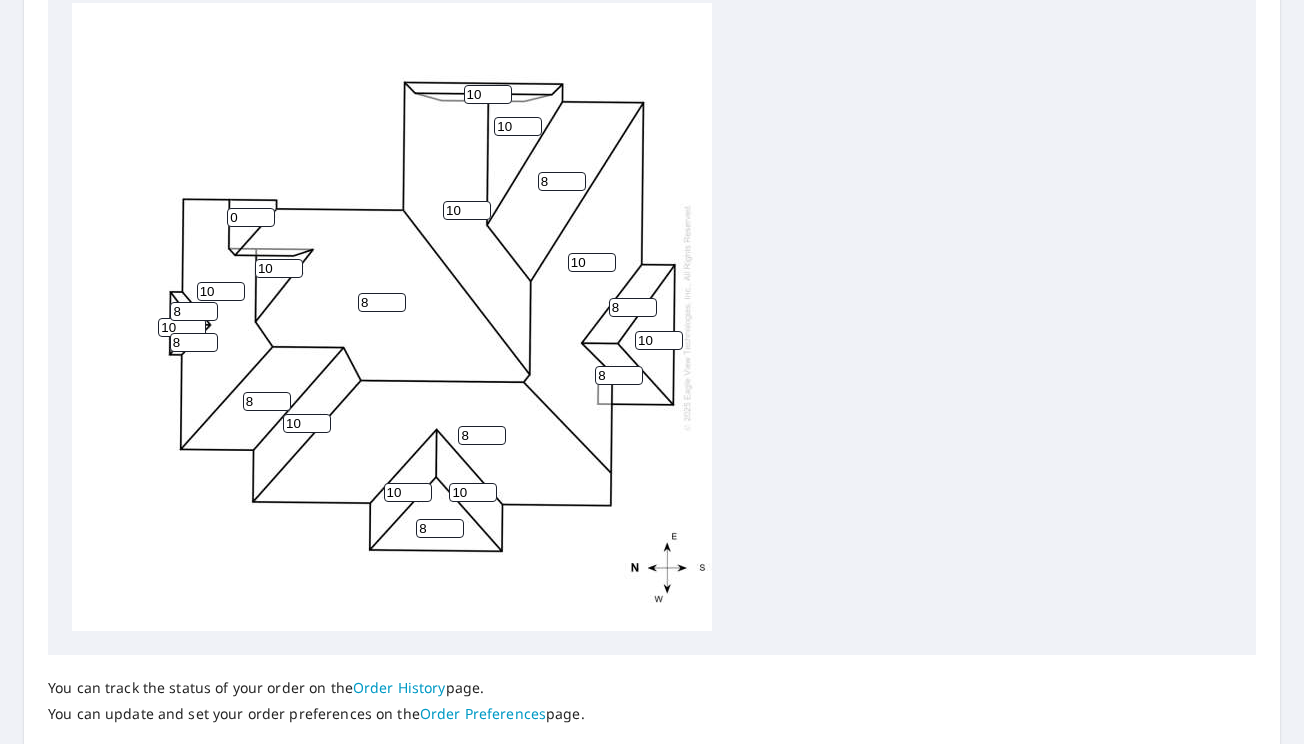 drag, startPoint x: 248, startPoint y: 220, endPoint x: 176, endPoint y: 219, distance: 72.00694 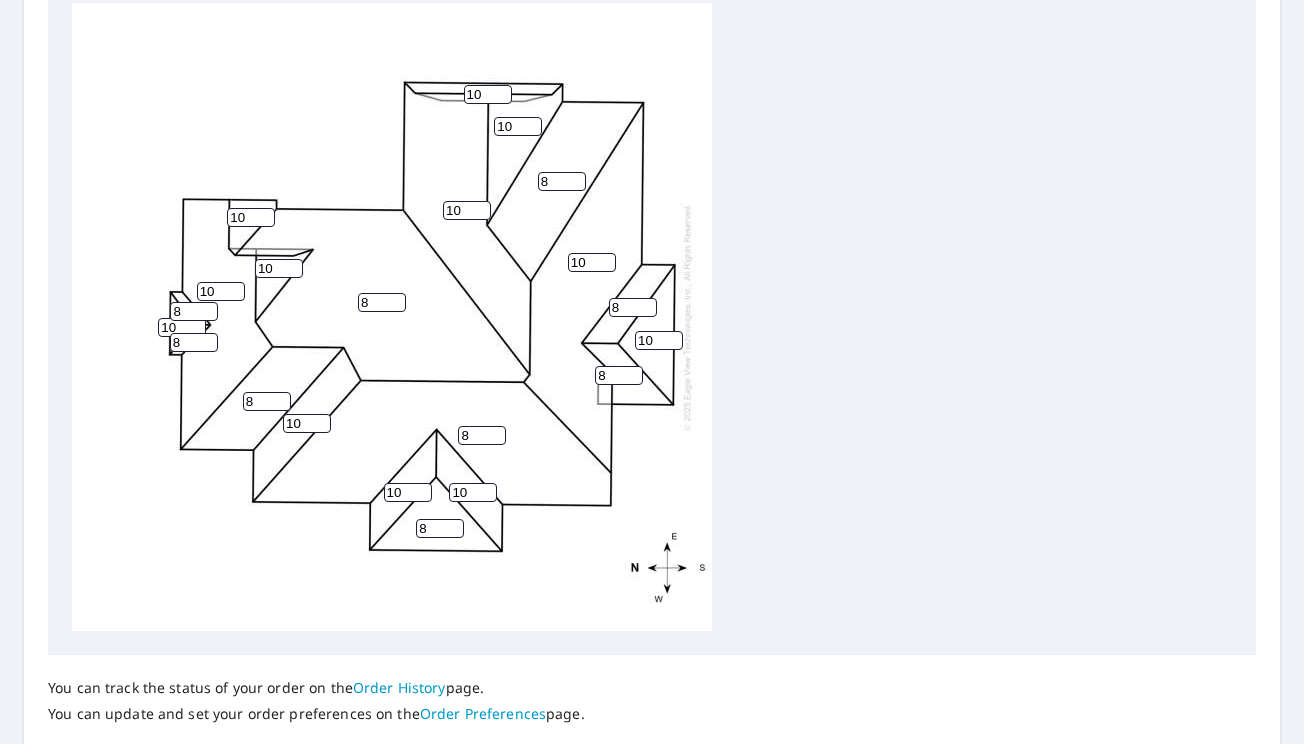 type on "10" 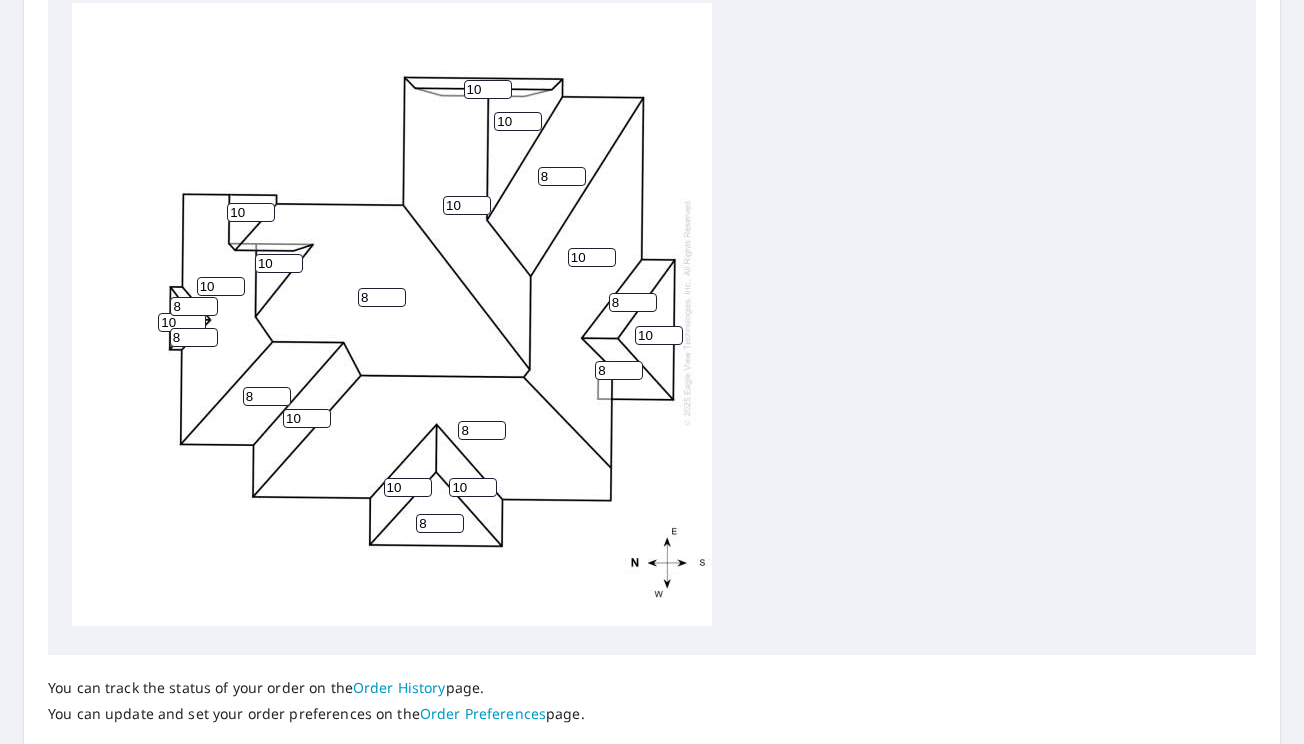 scroll, scrollTop: 0, scrollLeft: 0, axis: both 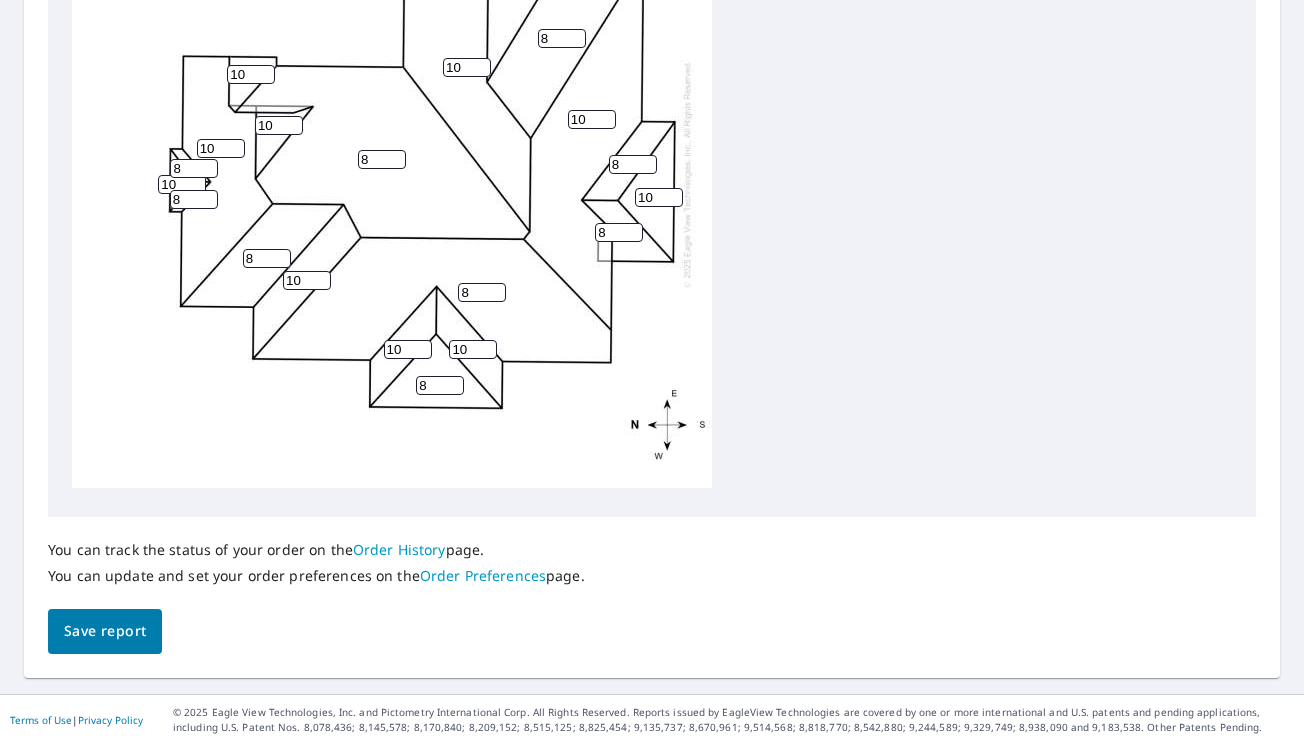 click on "Save report" at bounding box center (105, 631) 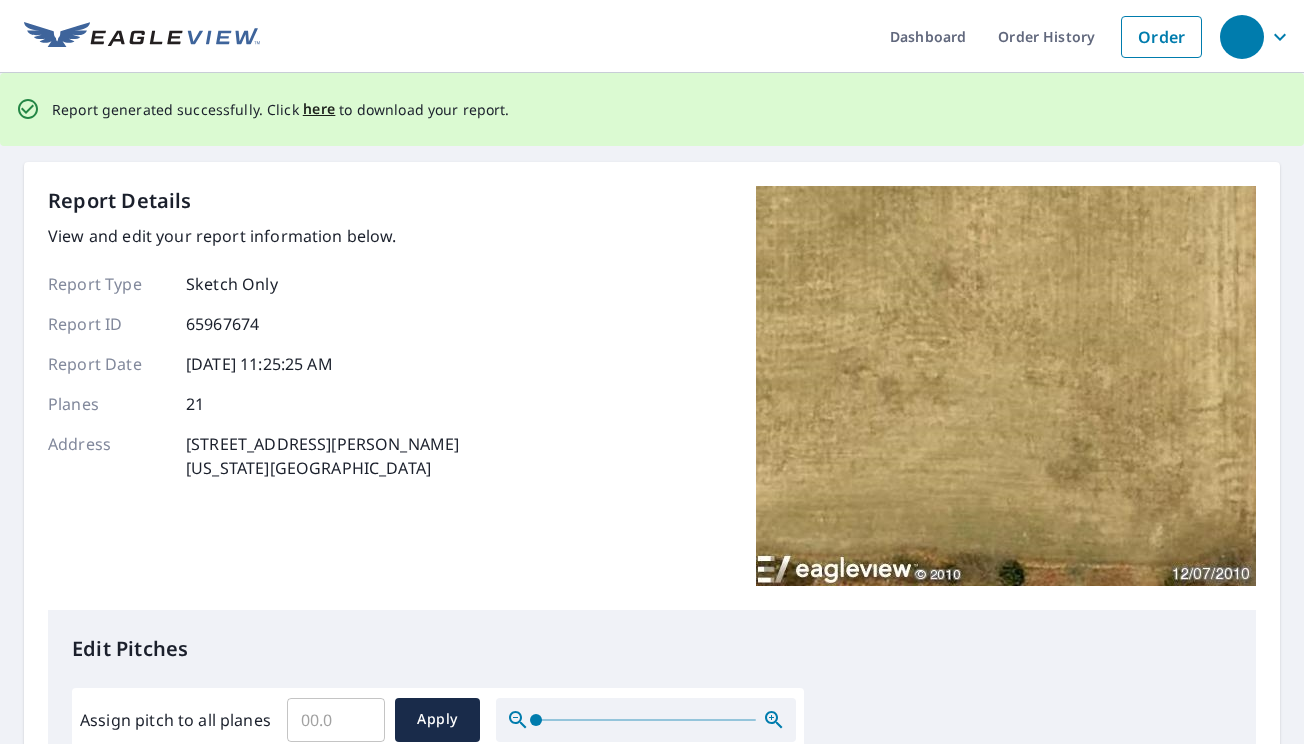 scroll, scrollTop: 0, scrollLeft: 0, axis: both 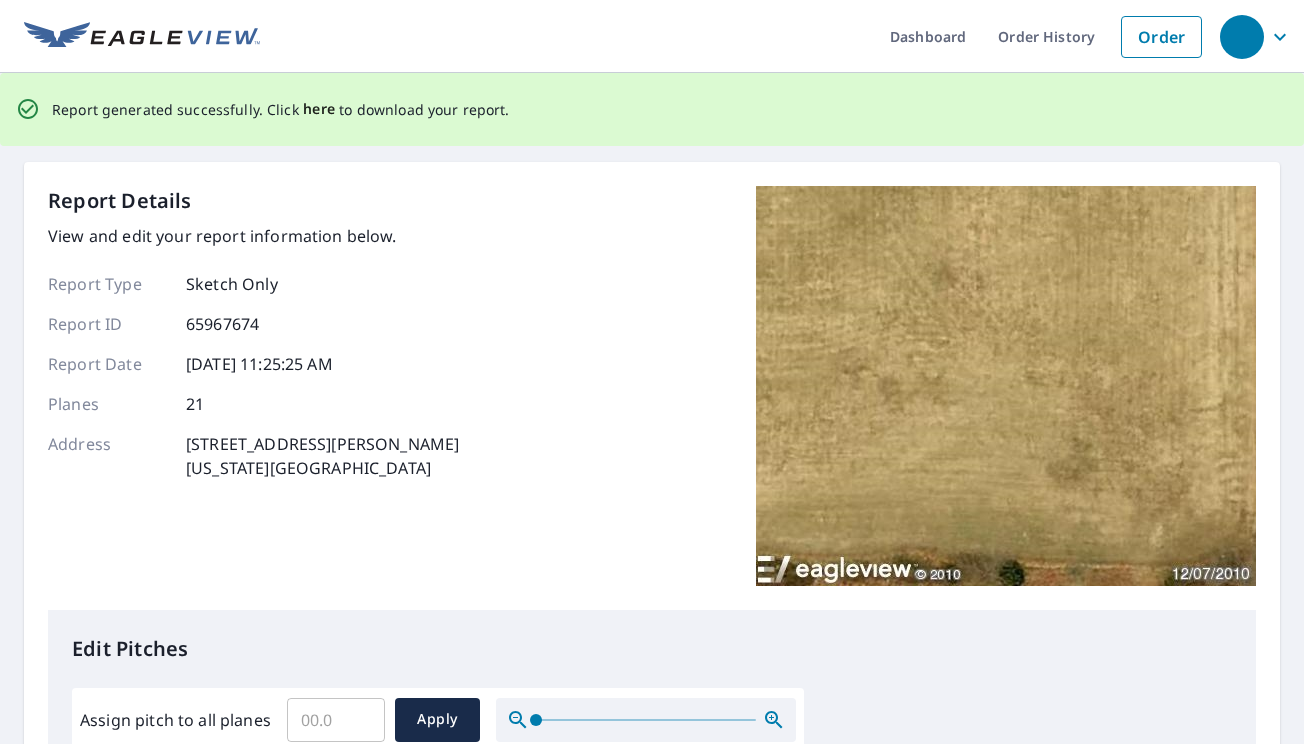 click on "here" at bounding box center (319, 109) 